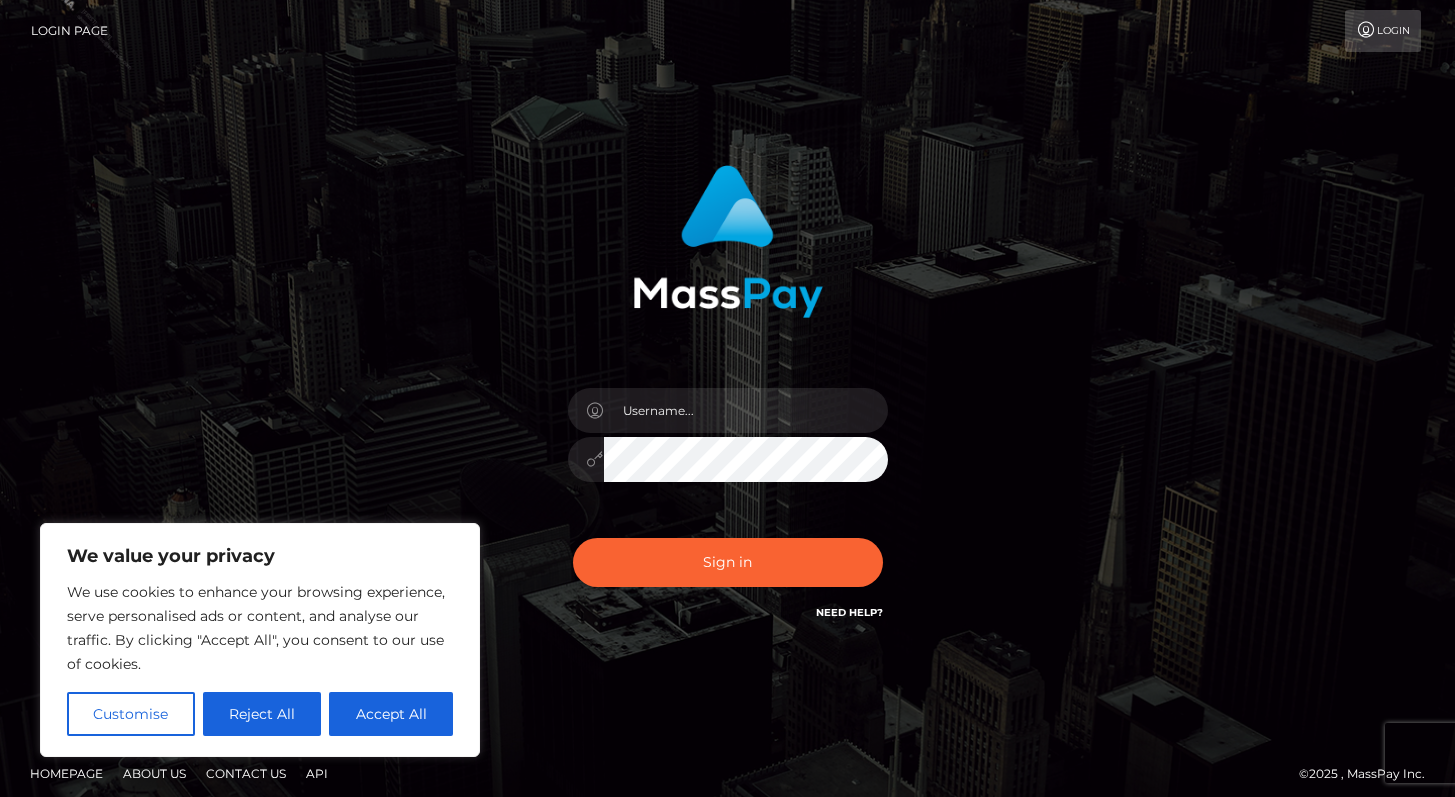 scroll, scrollTop: 0, scrollLeft: 0, axis: both 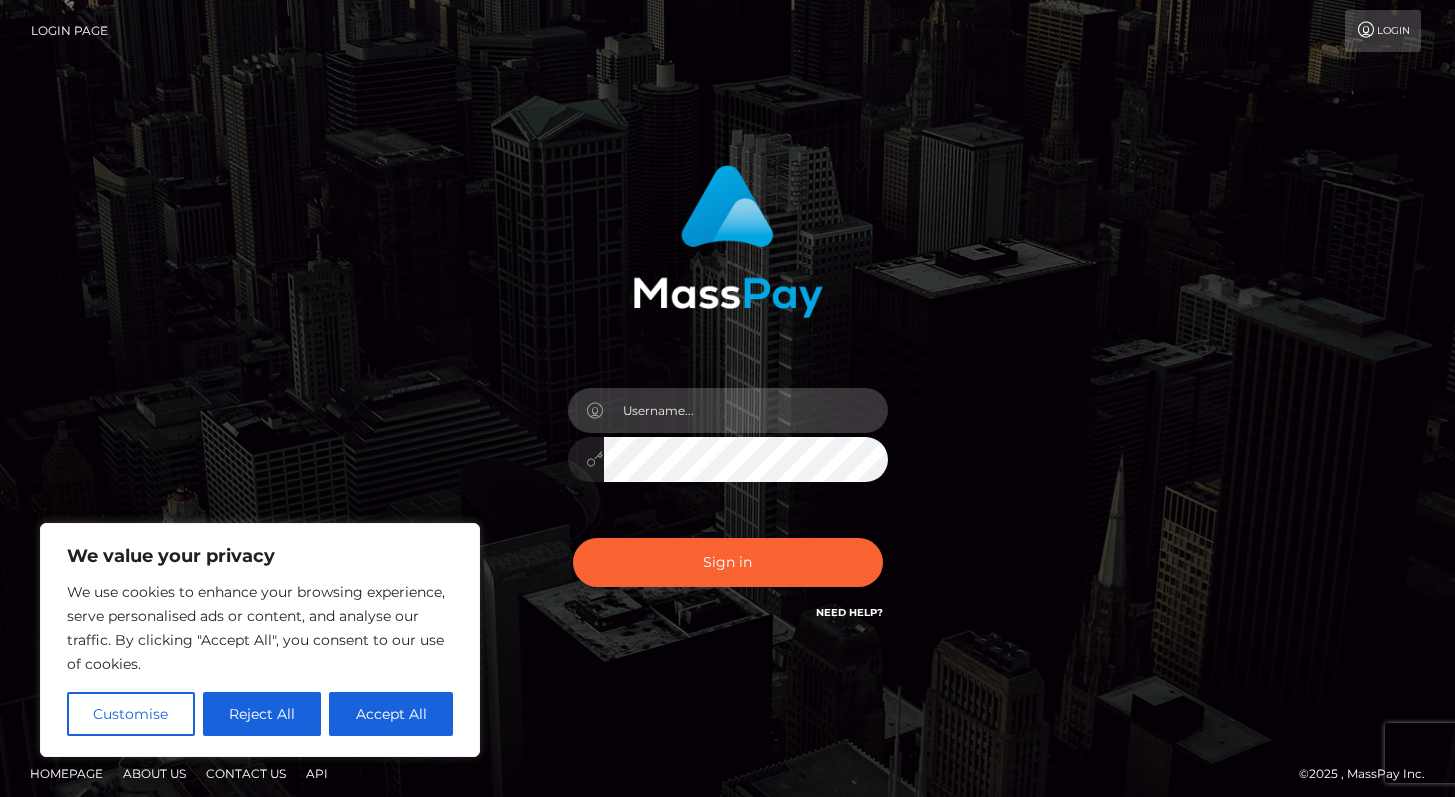 click at bounding box center (746, 410) 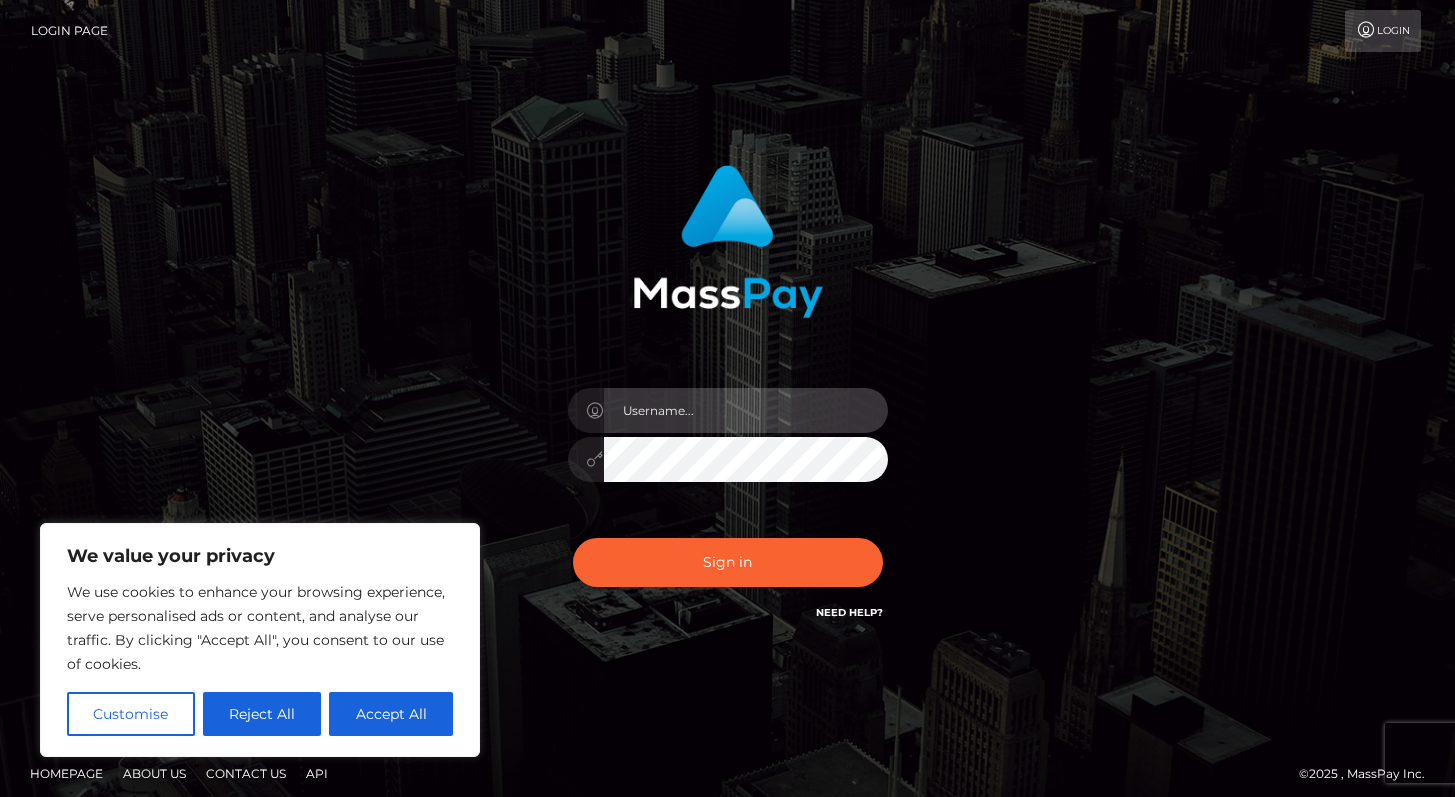 type on "Alweng.MB" 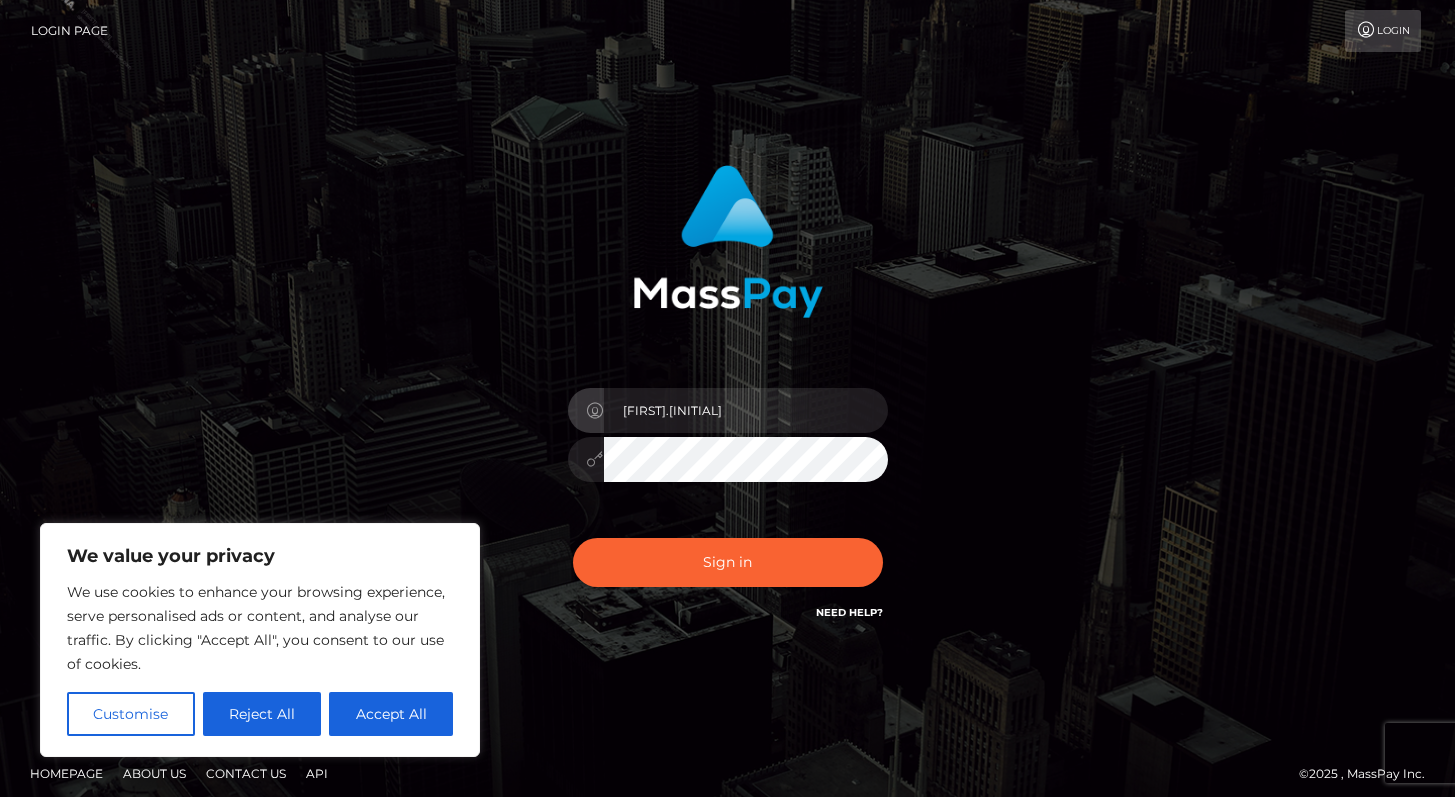 click on "Sign in
Need
Help?" at bounding box center [728, 570] 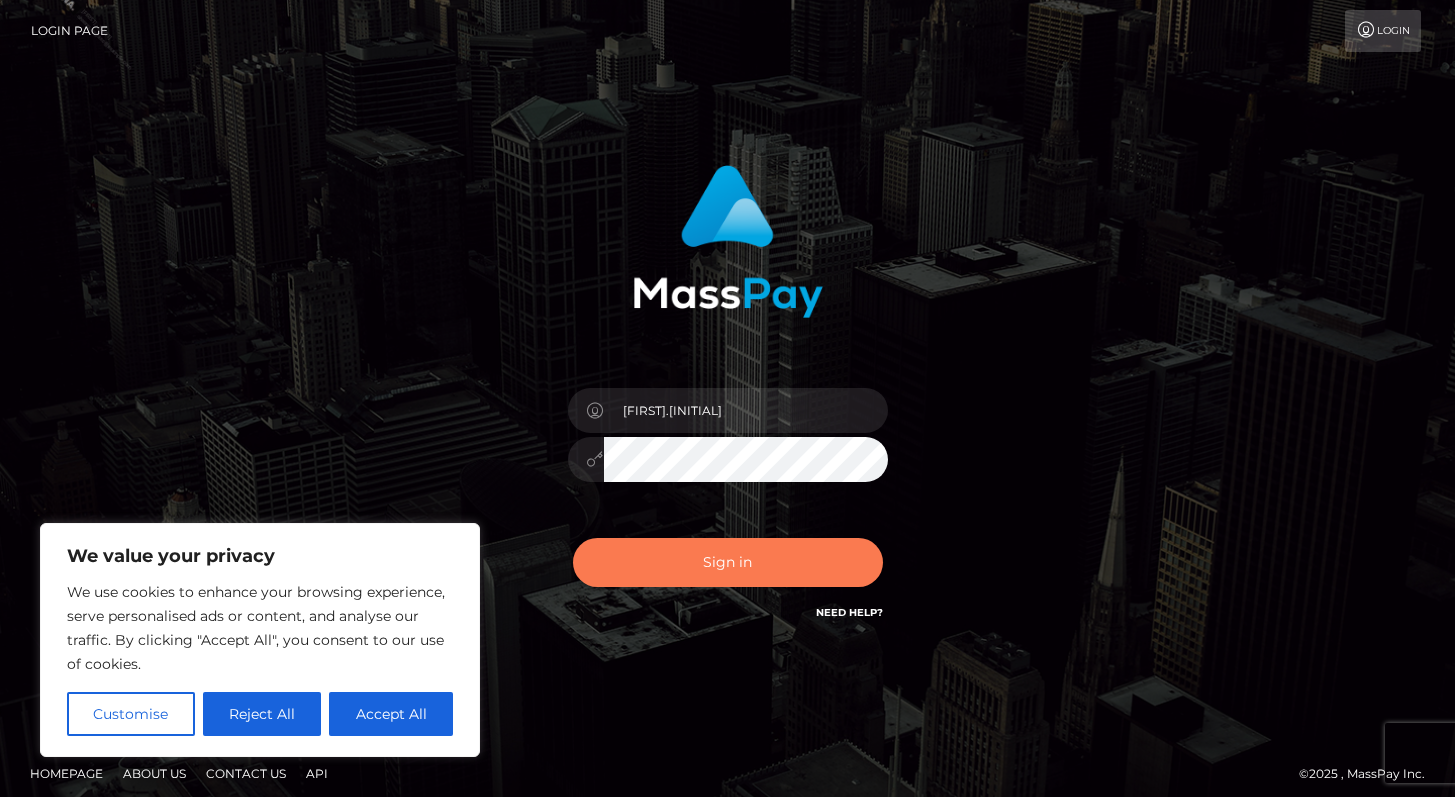 click on "Sign in" at bounding box center (728, 562) 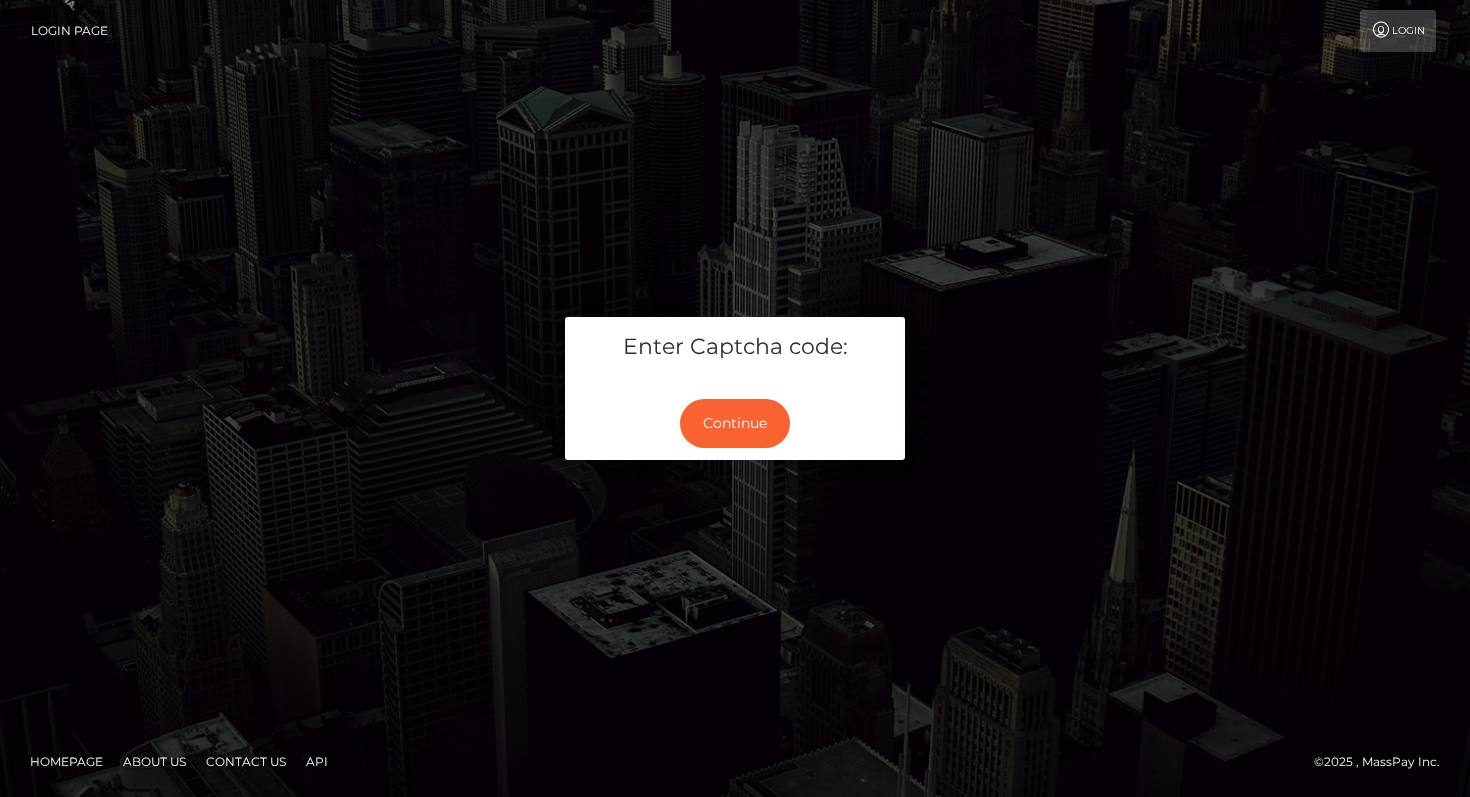 scroll, scrollTop: 0, scrollLeft: 0, axis: both 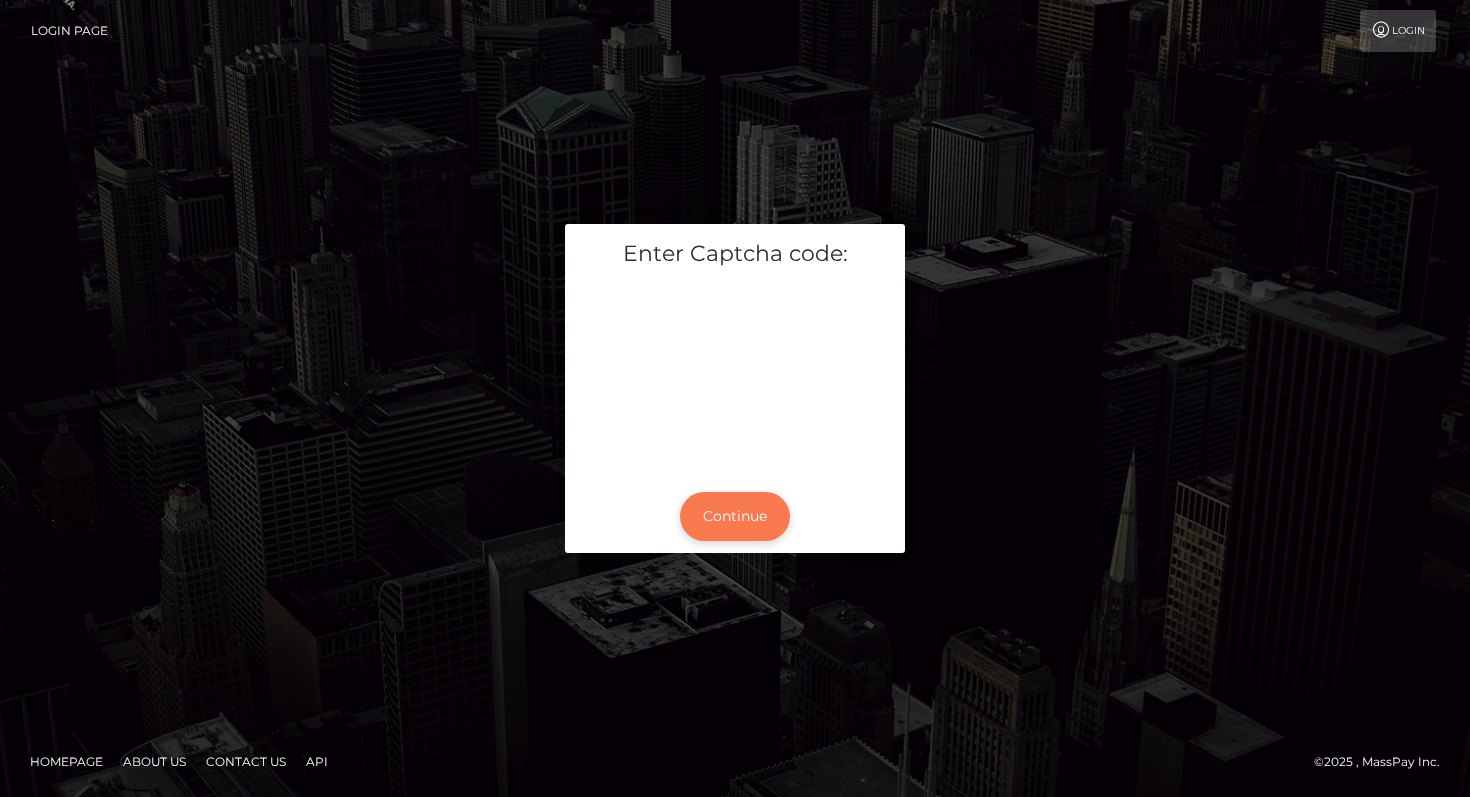 click on "Continue" at bounding box center (735, 516) 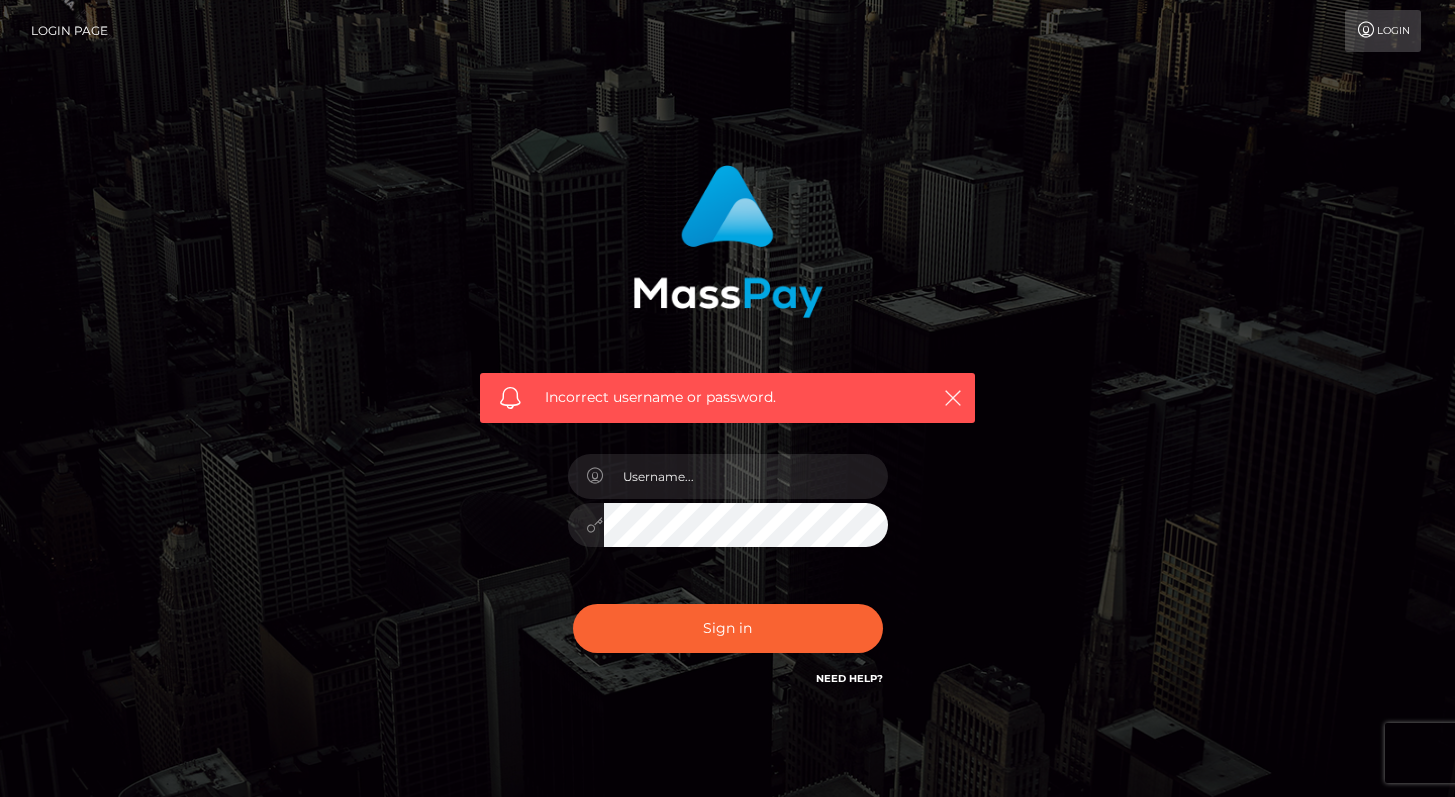 scroll, scrollTop: 0, scrollLeft: 0, axis: both 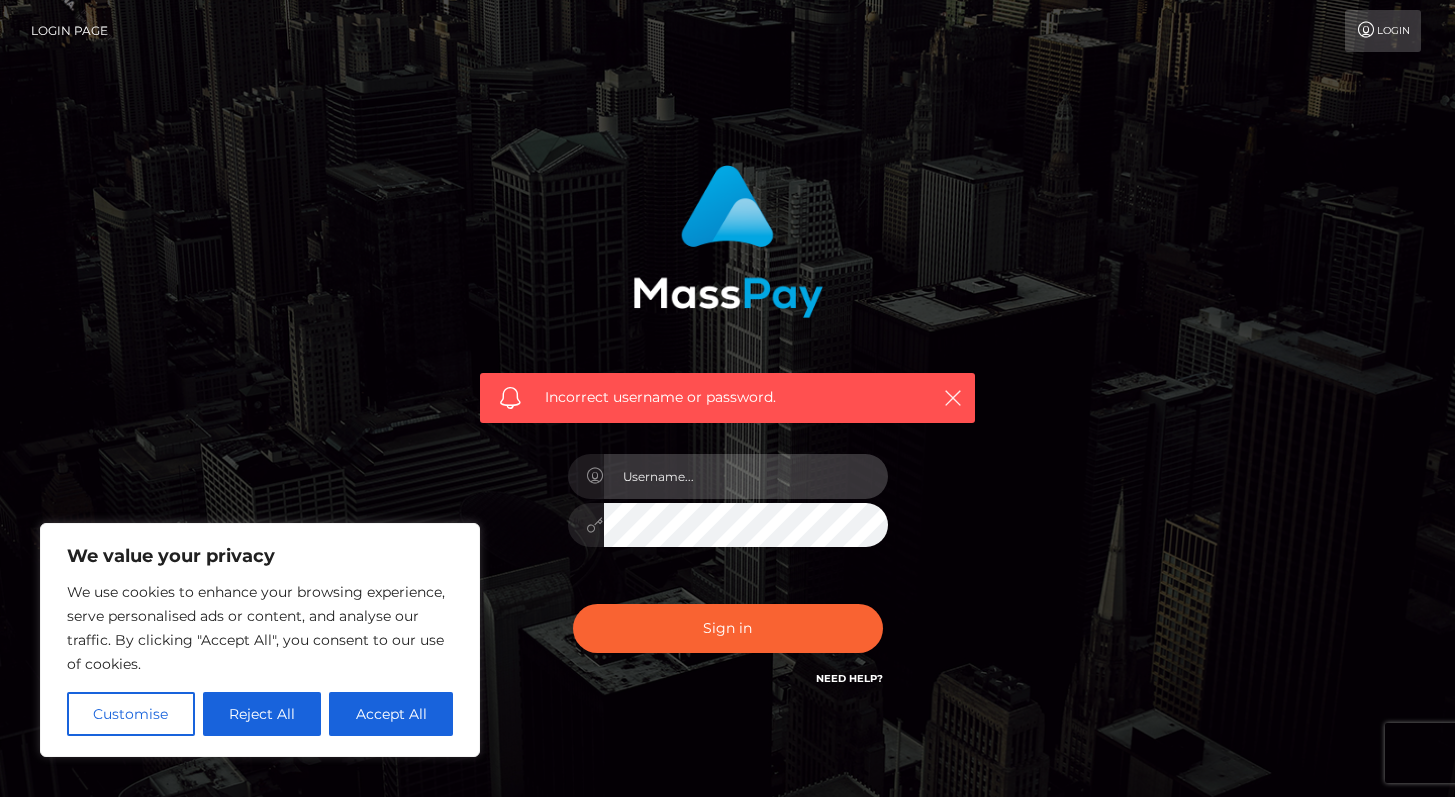 click at bounding box center (746, 476) 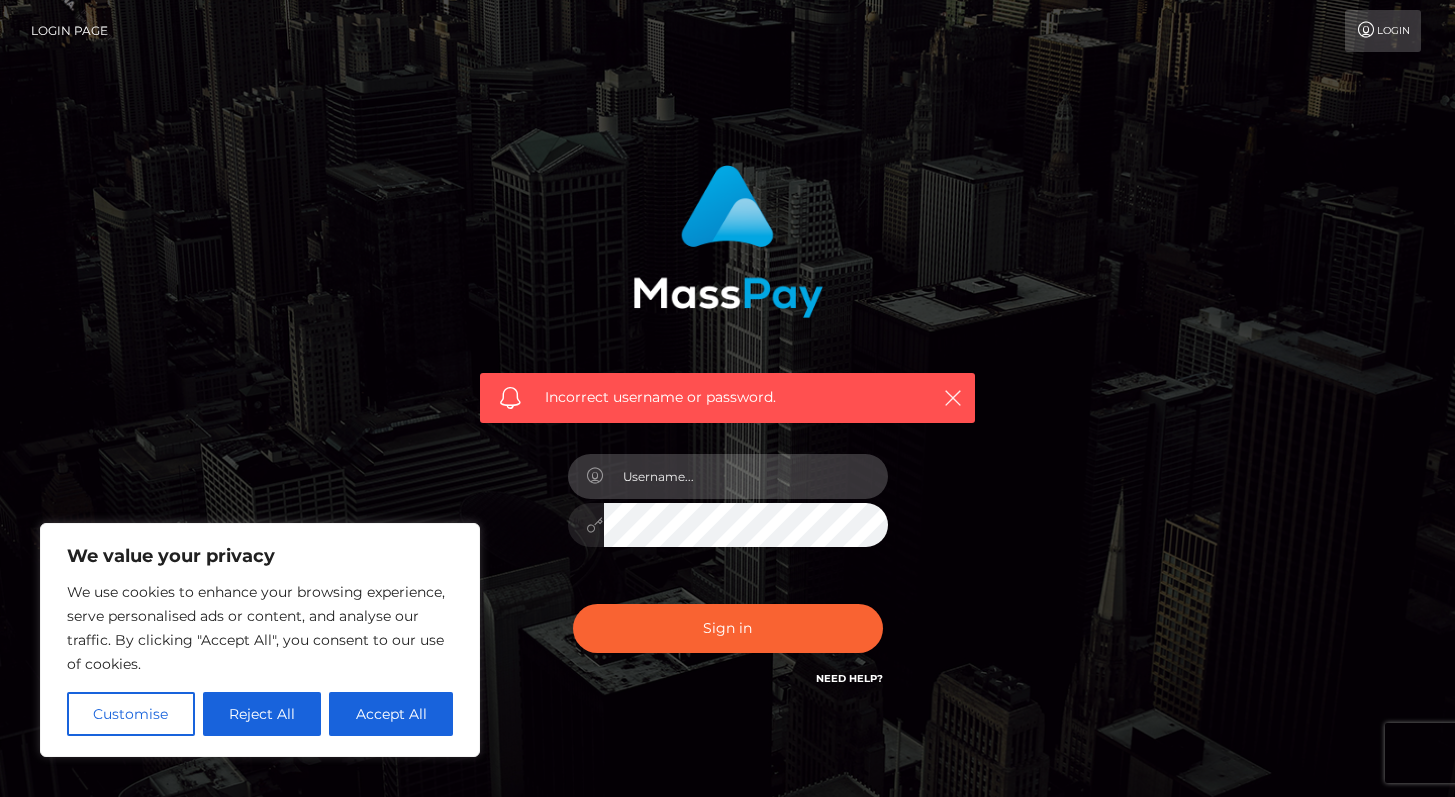 type on "Alweng.megabonanza" 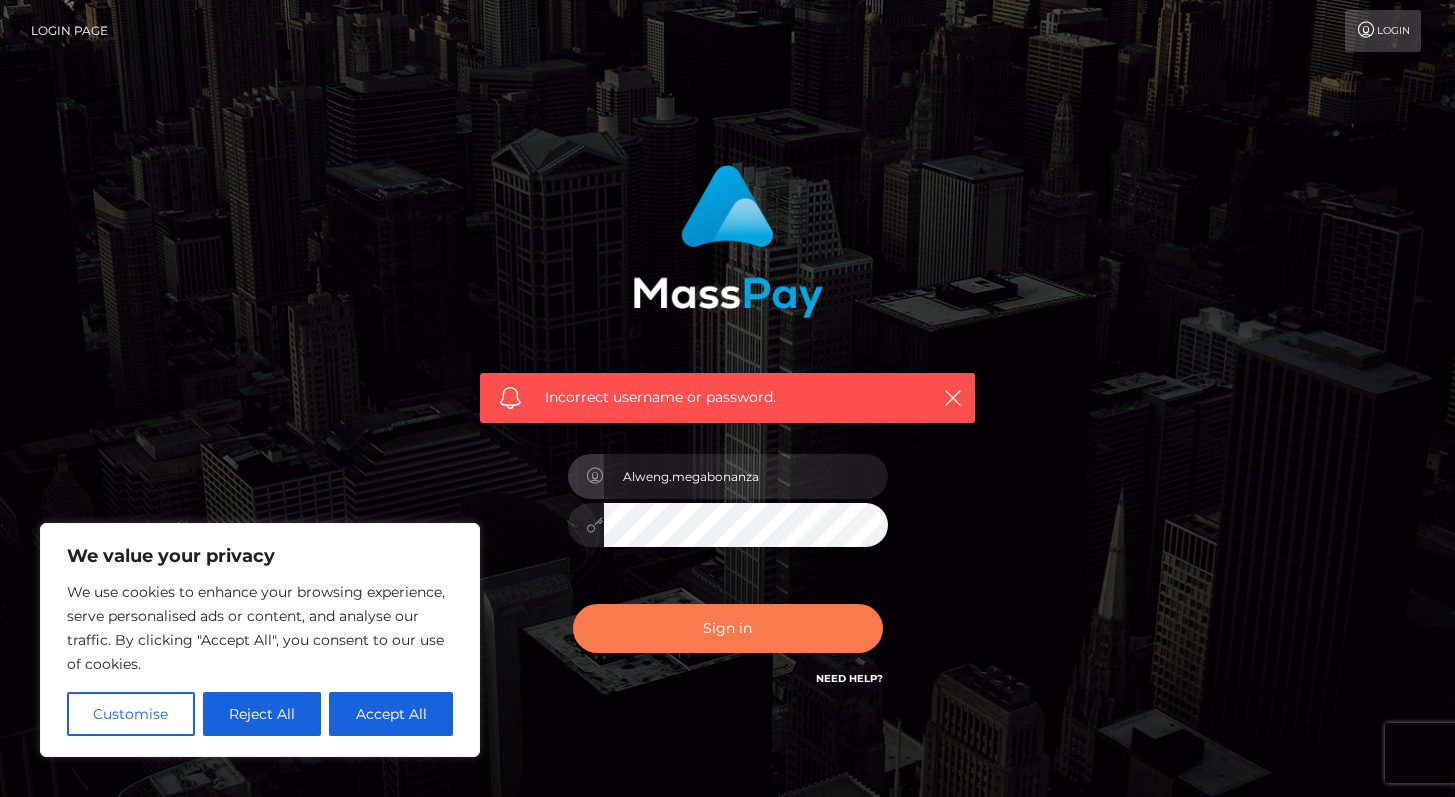click on "Sign in" at bounding box center [728, 628] 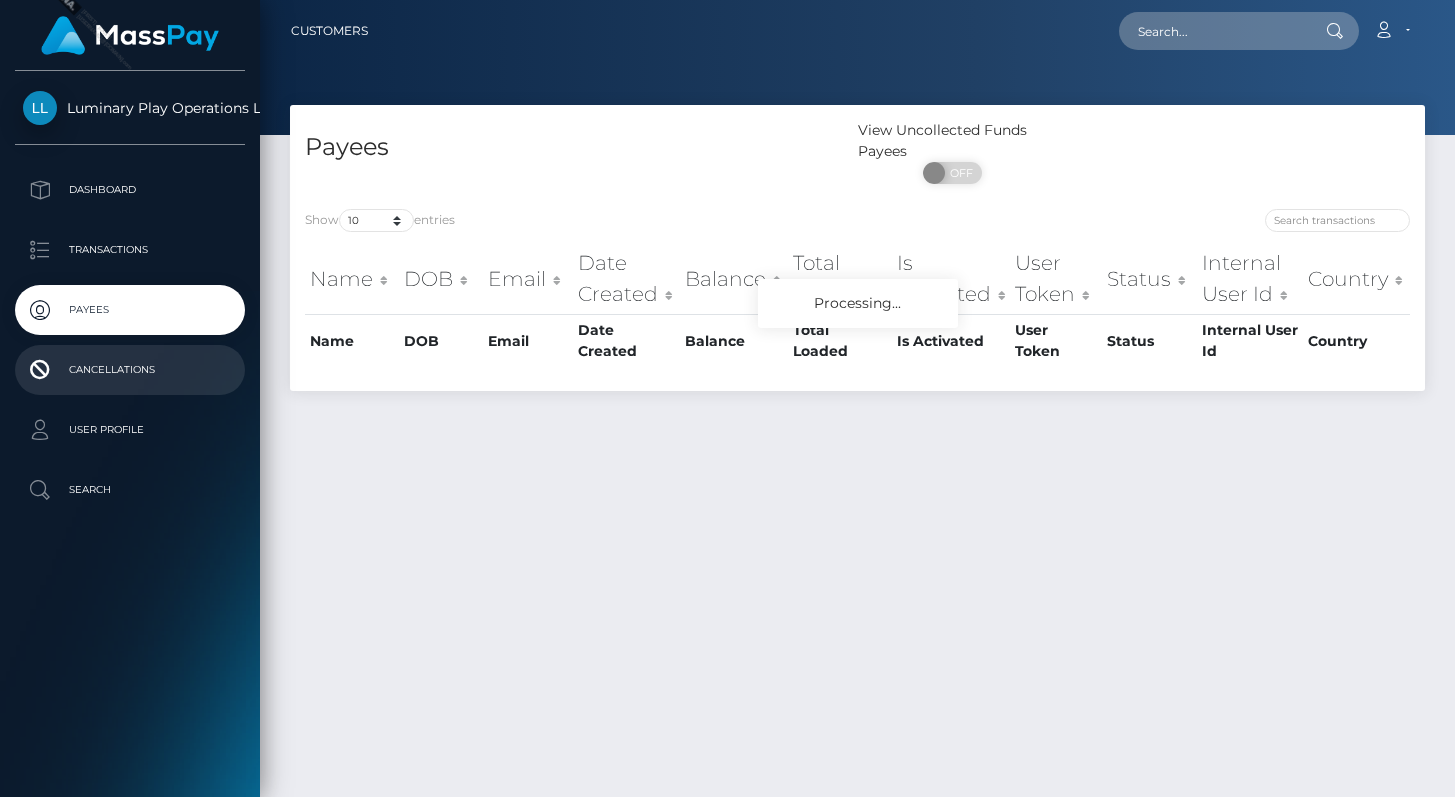 scroll, scrollTop: 0, scrollLeft: 0, axis: both 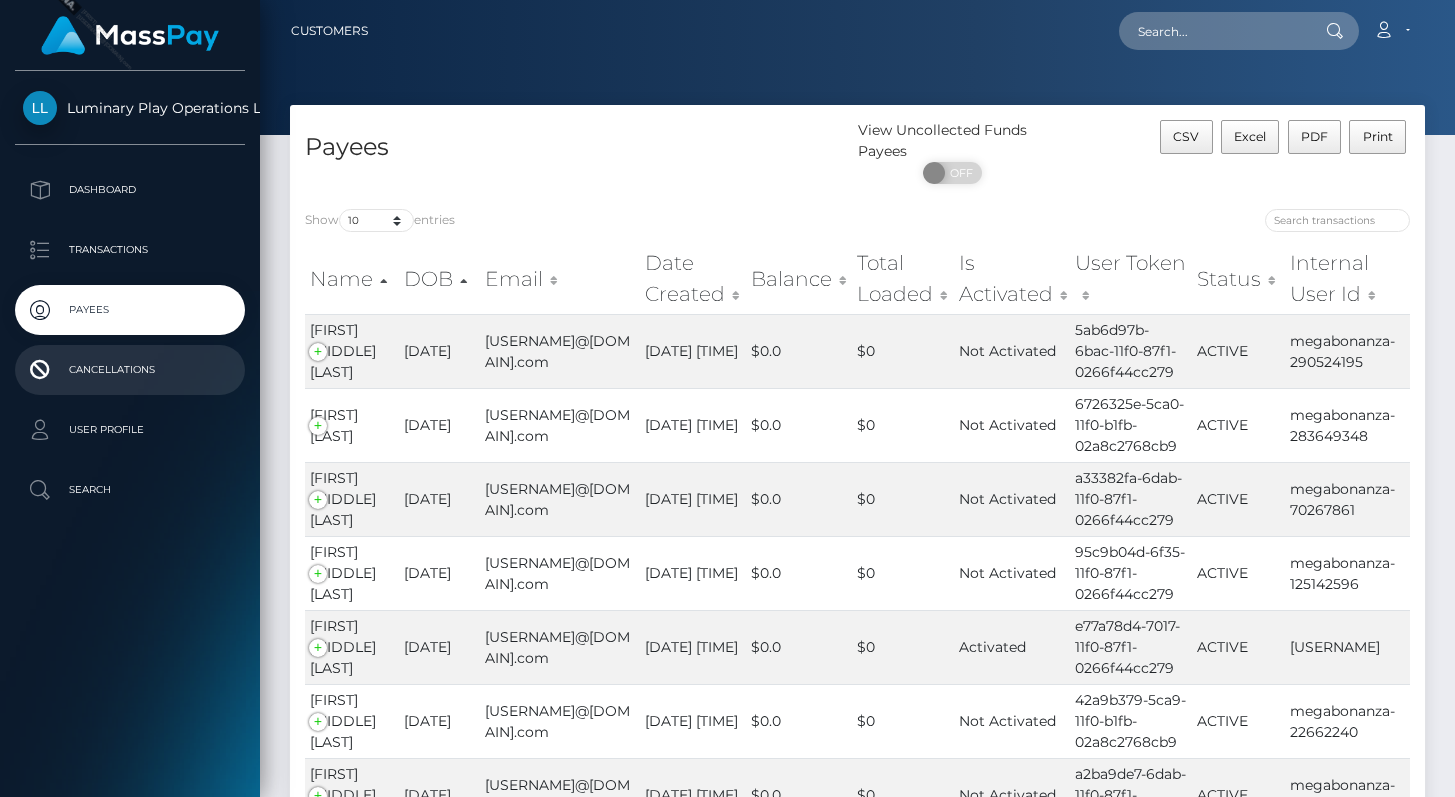 click on "Cancellations" at bounding box center [130, 370] 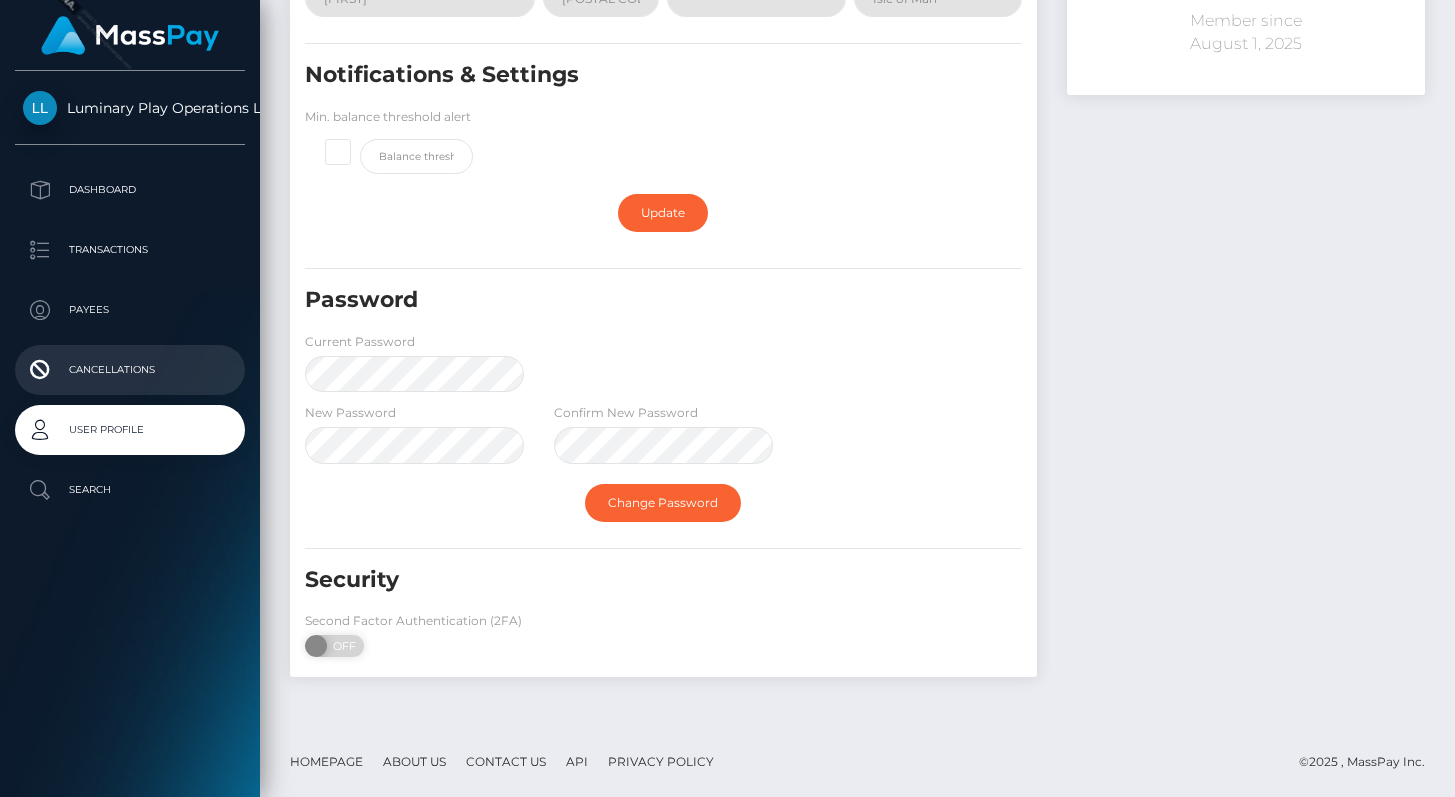 scroll, scrollTop: 0, scrollLeft: 0, axis: both 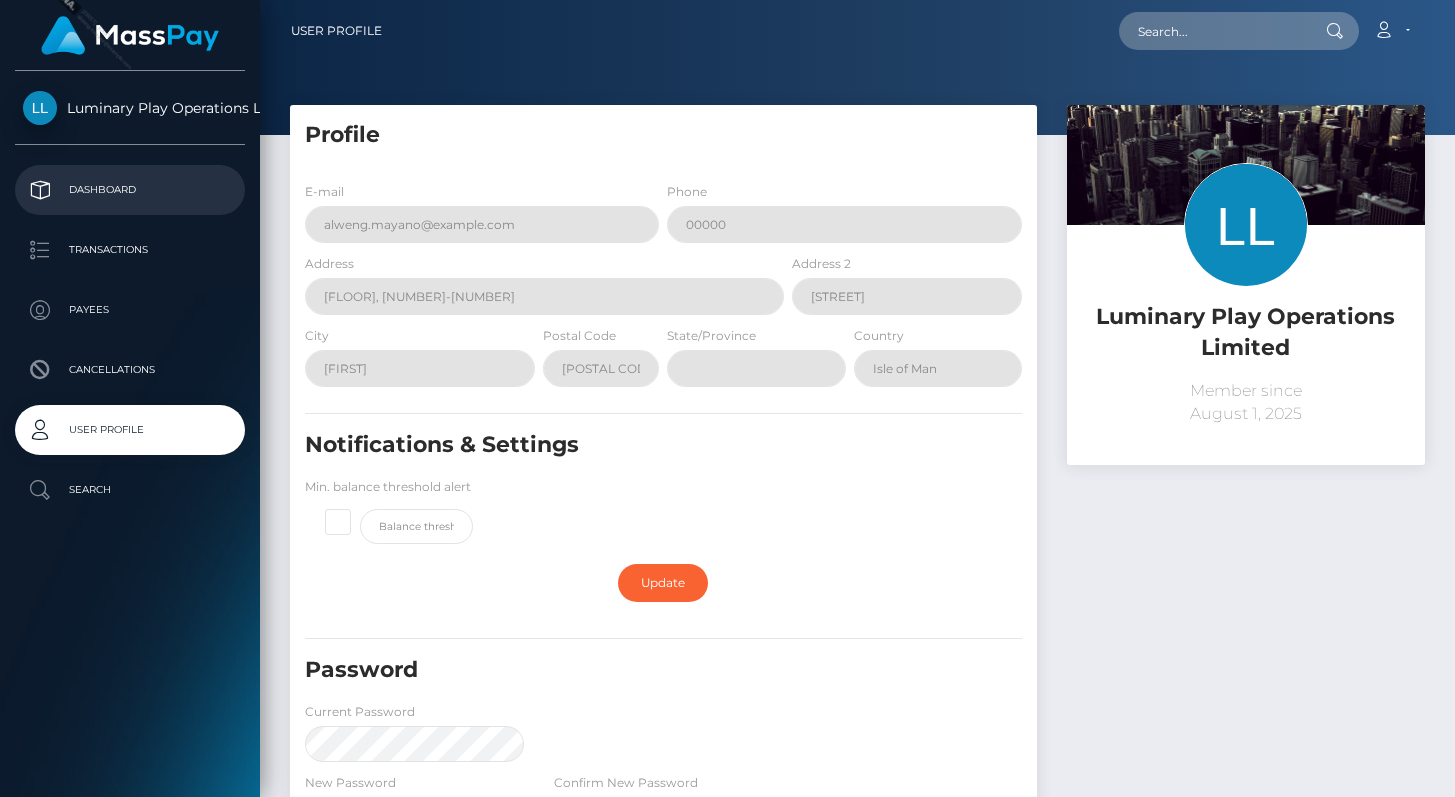 click on "Dashboard" at bounding box center (130, 190) 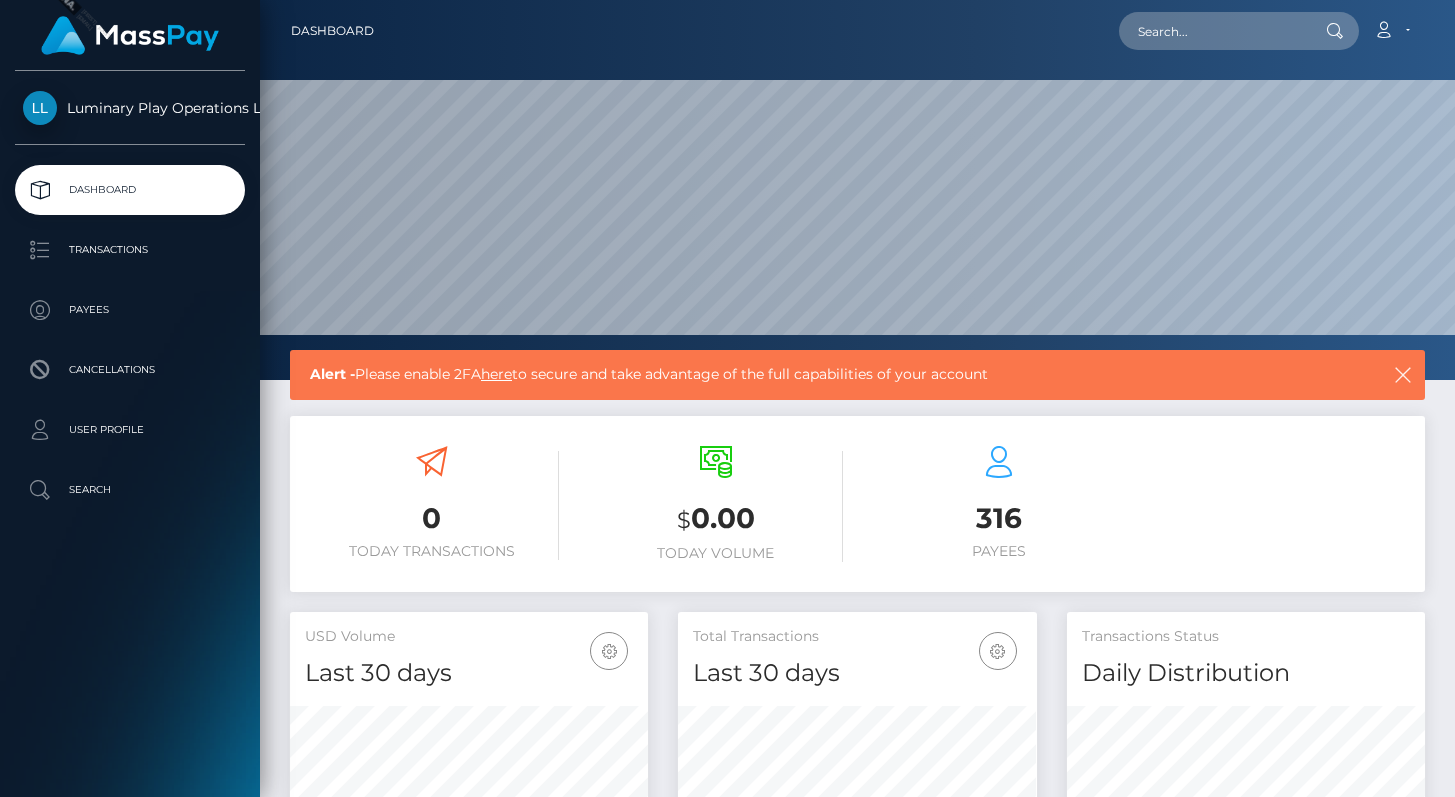 scroll, scrollTop: 271, scrollLeft: 0, axis: vertical 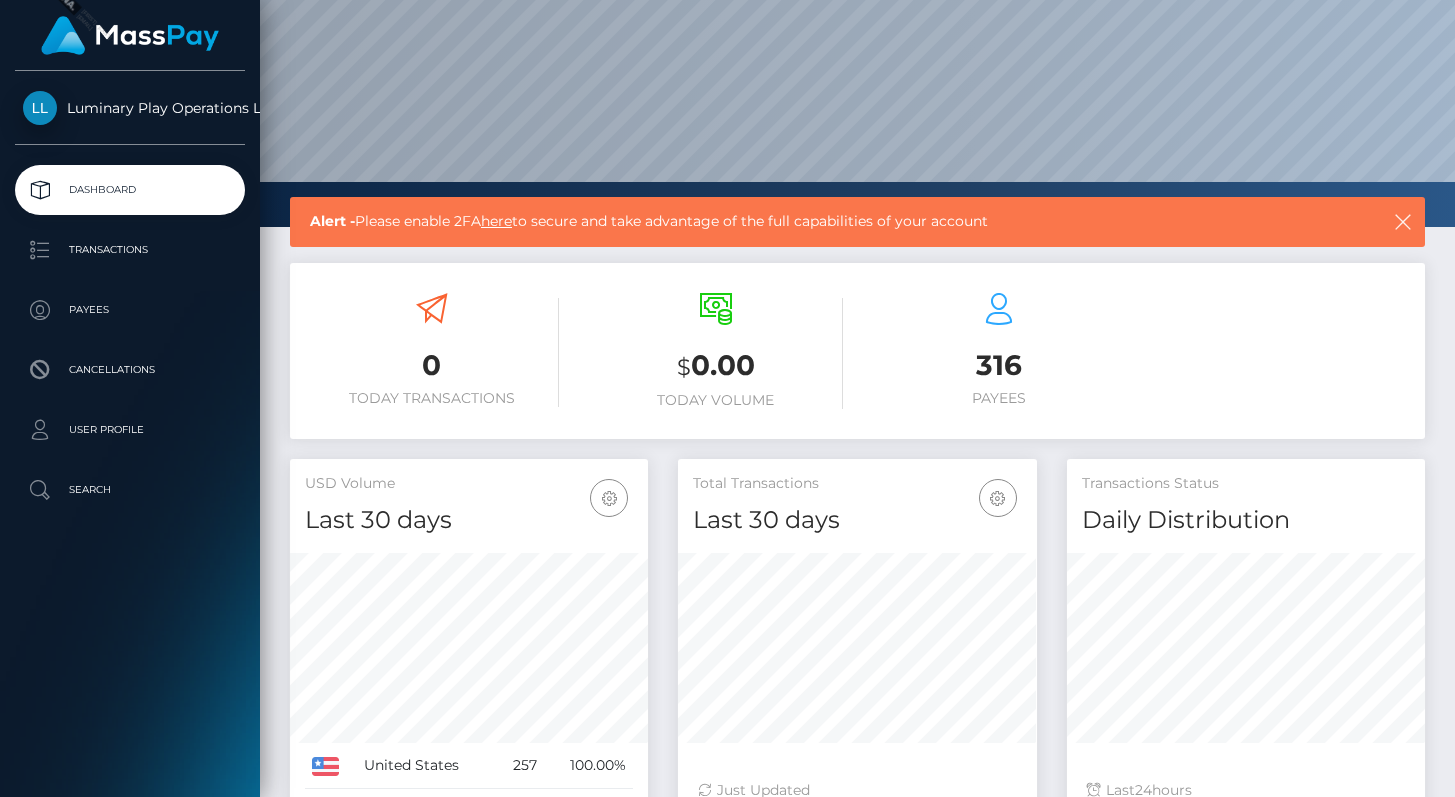 click on "here" at bounding box center (496, 221) 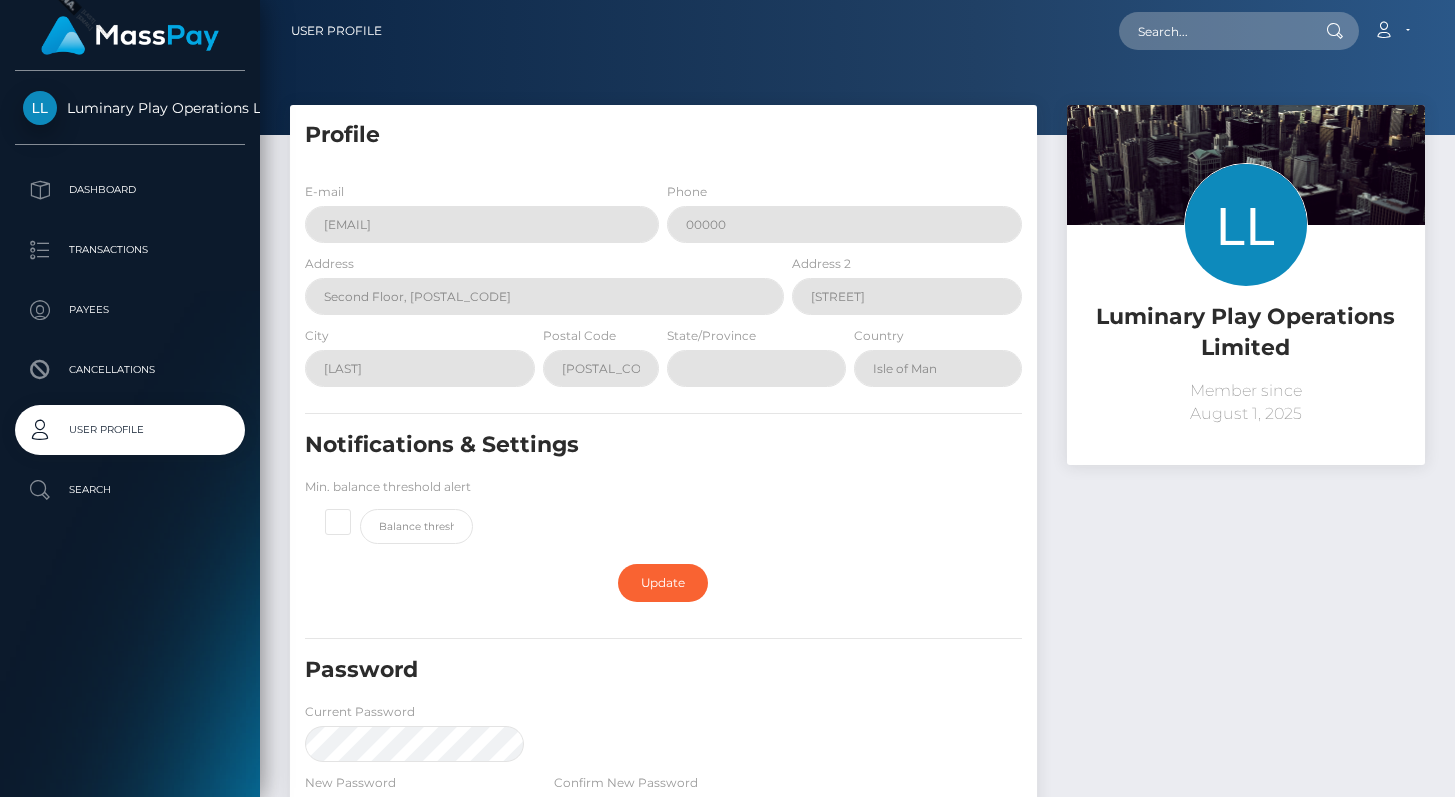 scroll, scrollTop: 0, scrollLeft: 0, axis: both 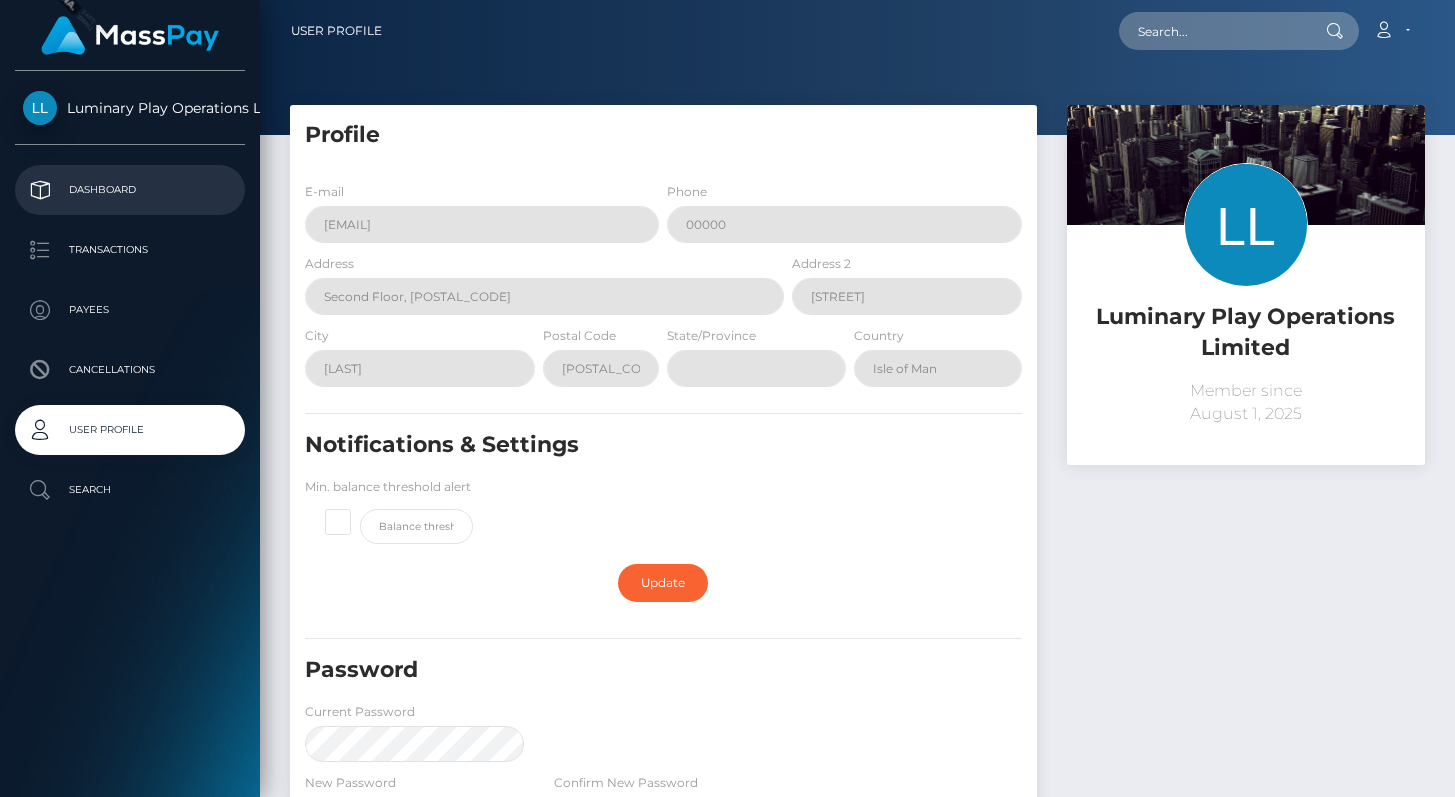 click on "Dashboard" at bounding box center (130, 190) 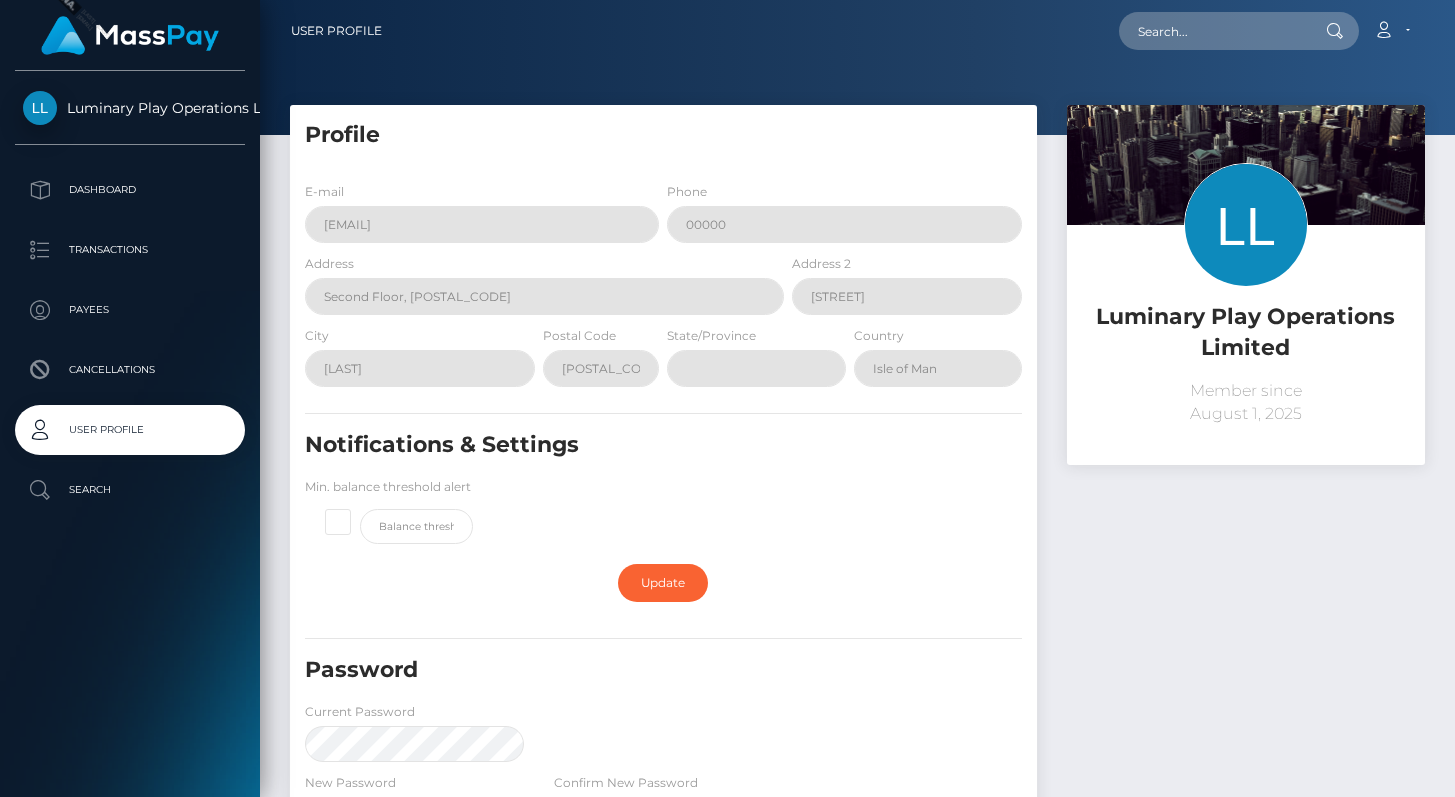 click on "Luminary Play Operations Limited" at bounding box center [130, 108] 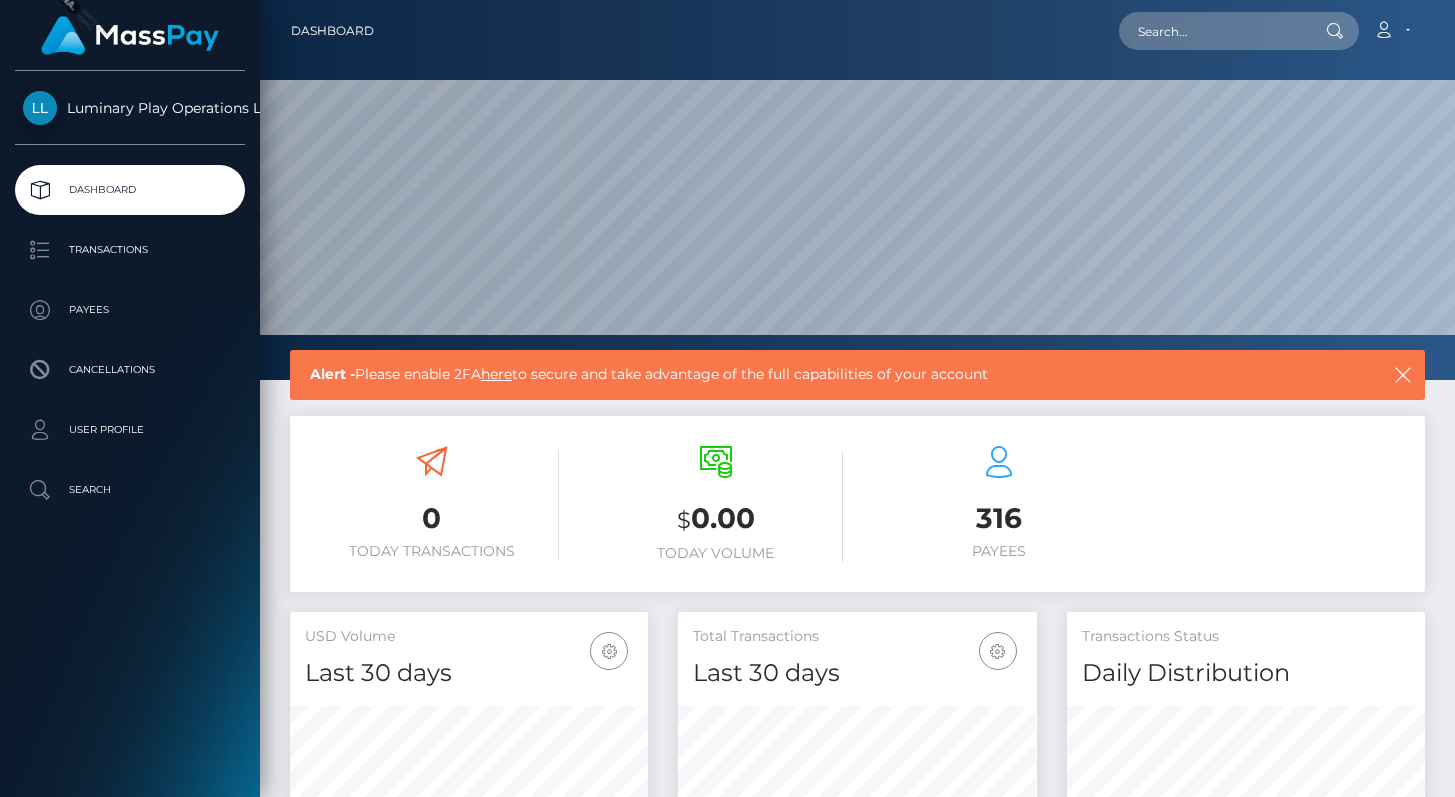scroll, scrollTop: 0, scrollLeft: 0, axis: both 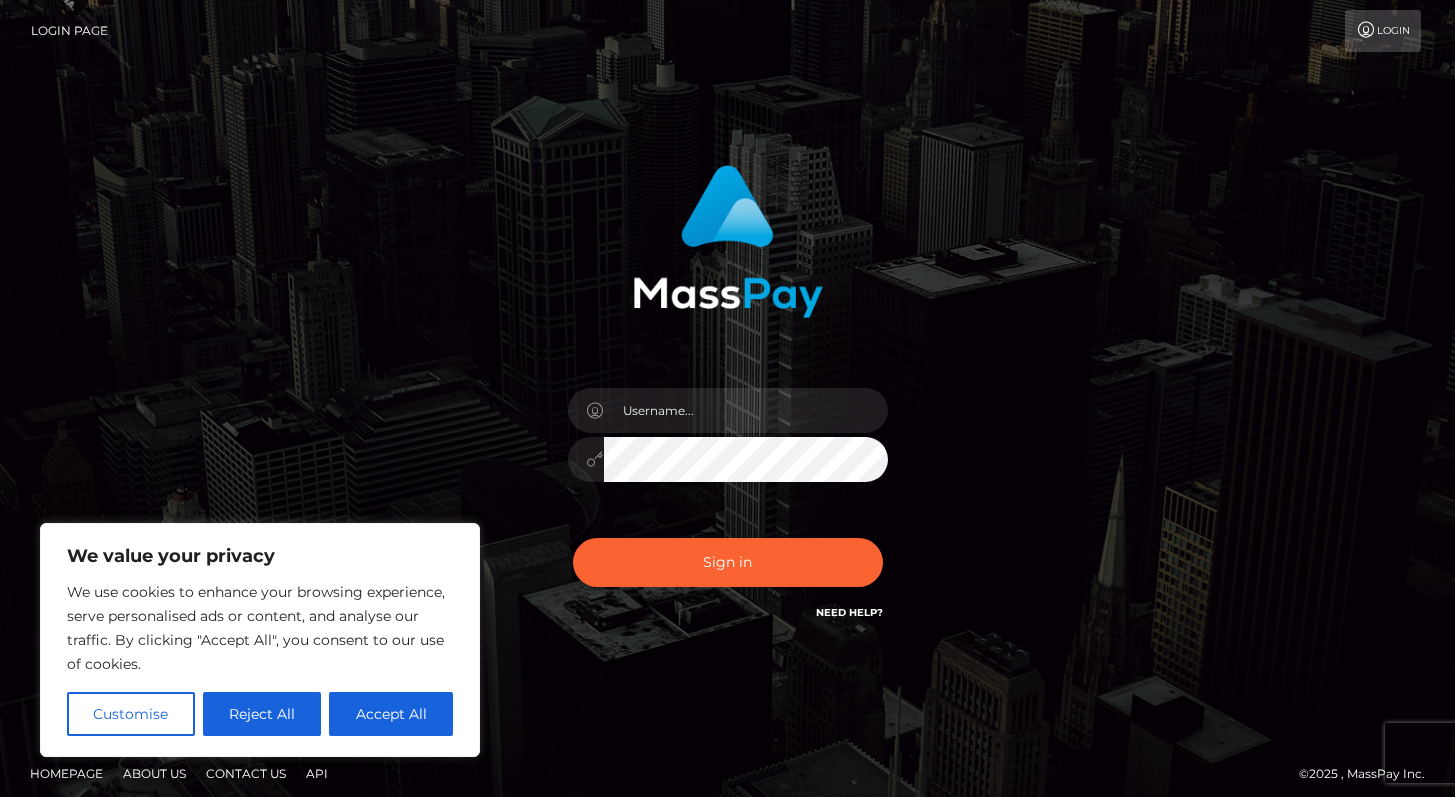 click at bounding box center (728, 449) 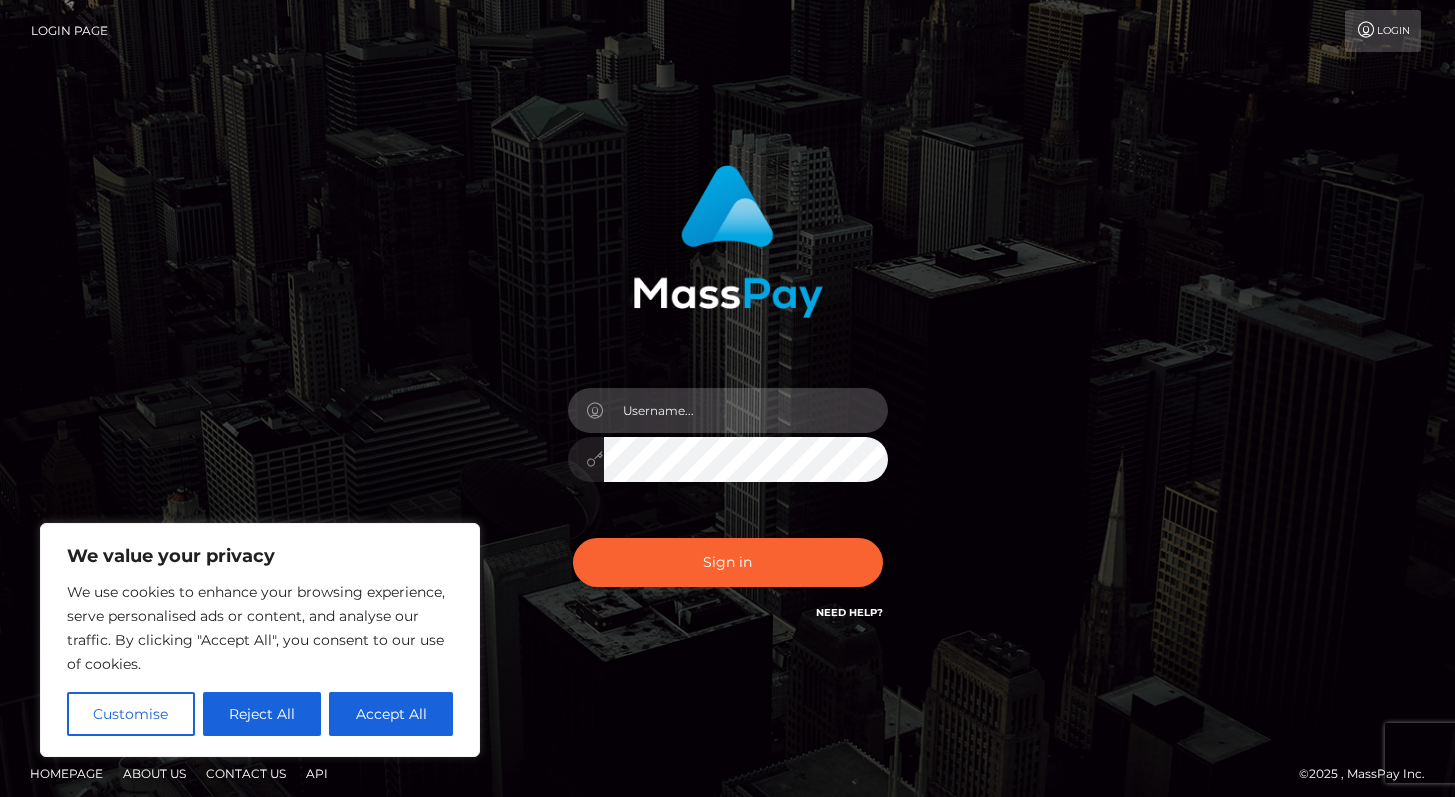 click at bounding box center (746, 410) 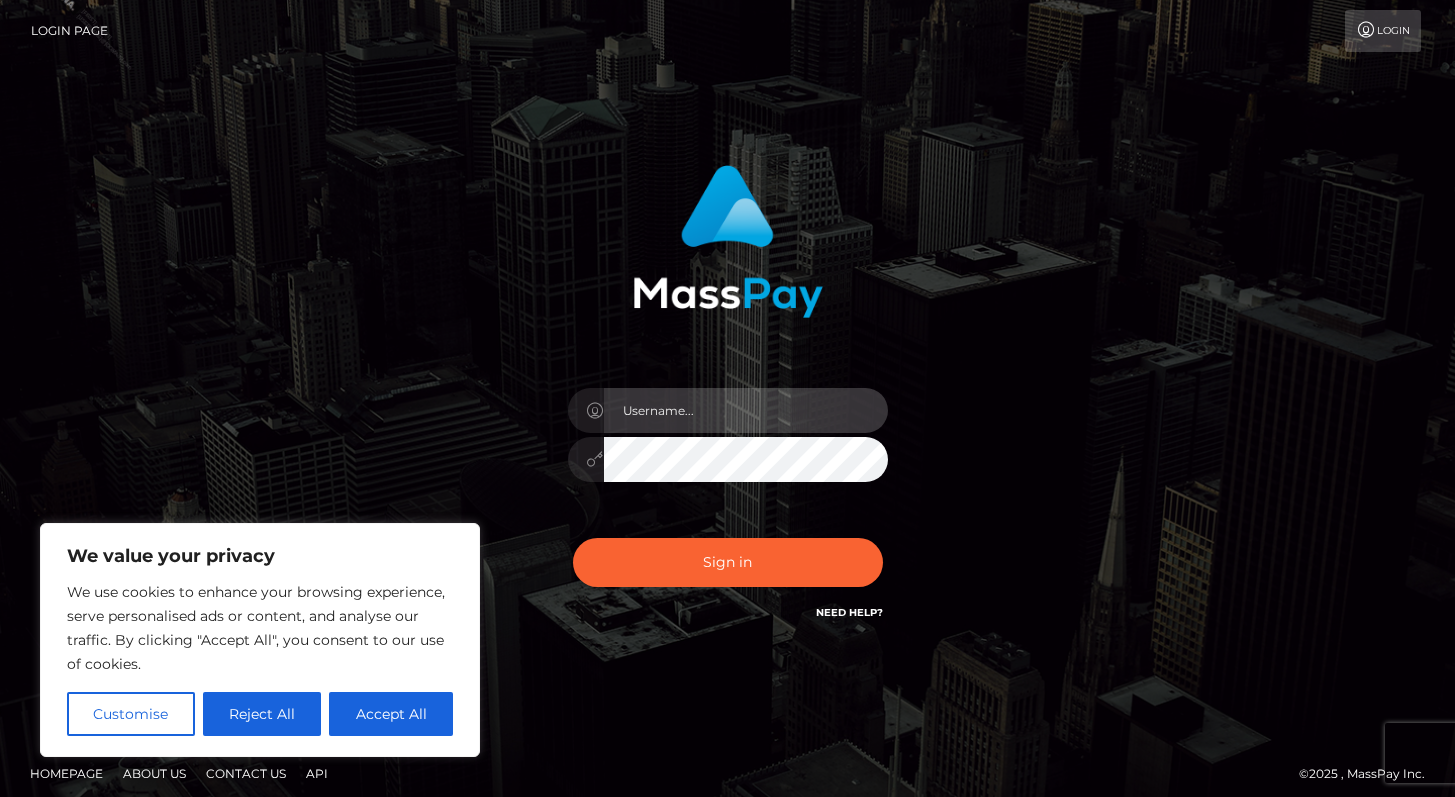 type on "Alweng.megabonanza" 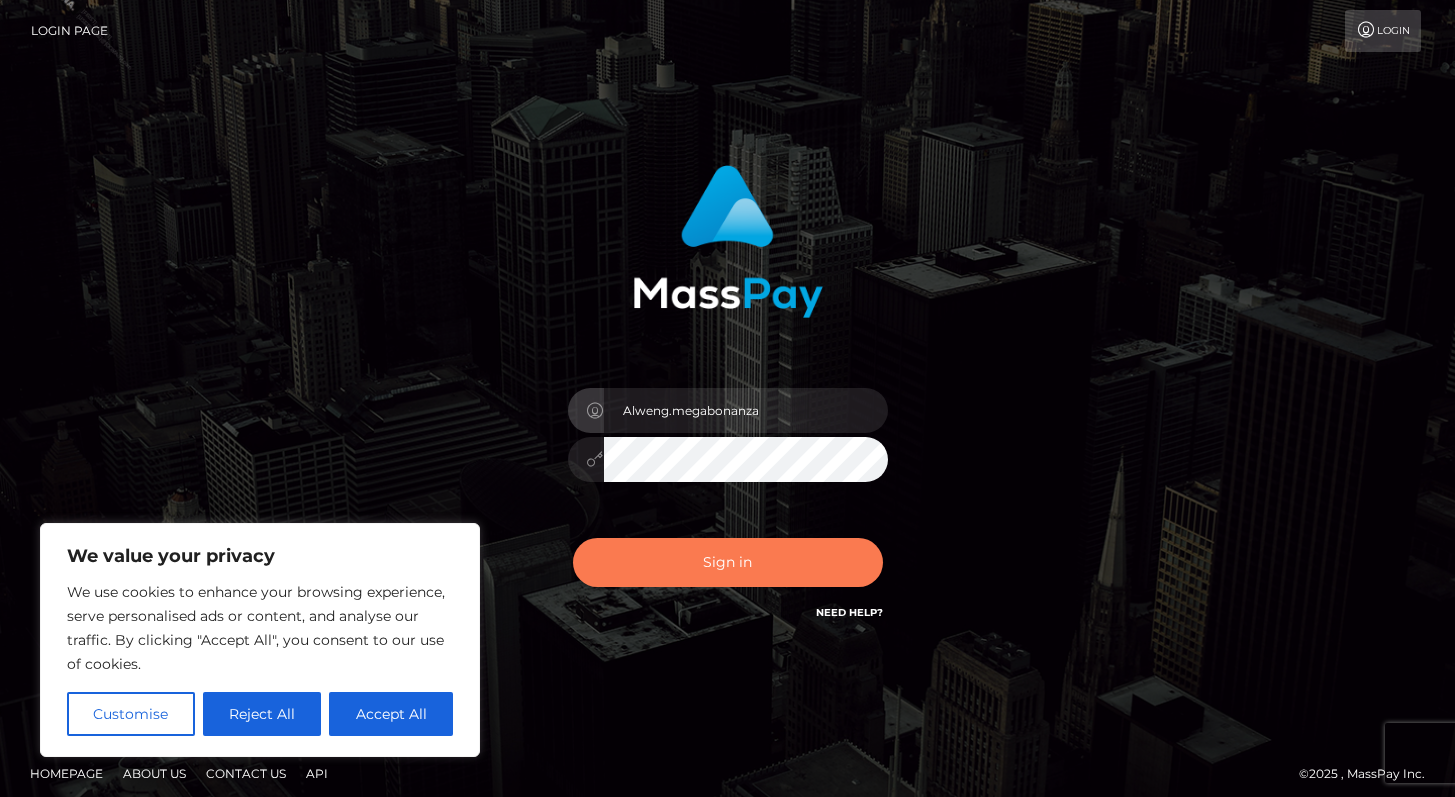 click on "Sign in" at bounding box center [728, 562] 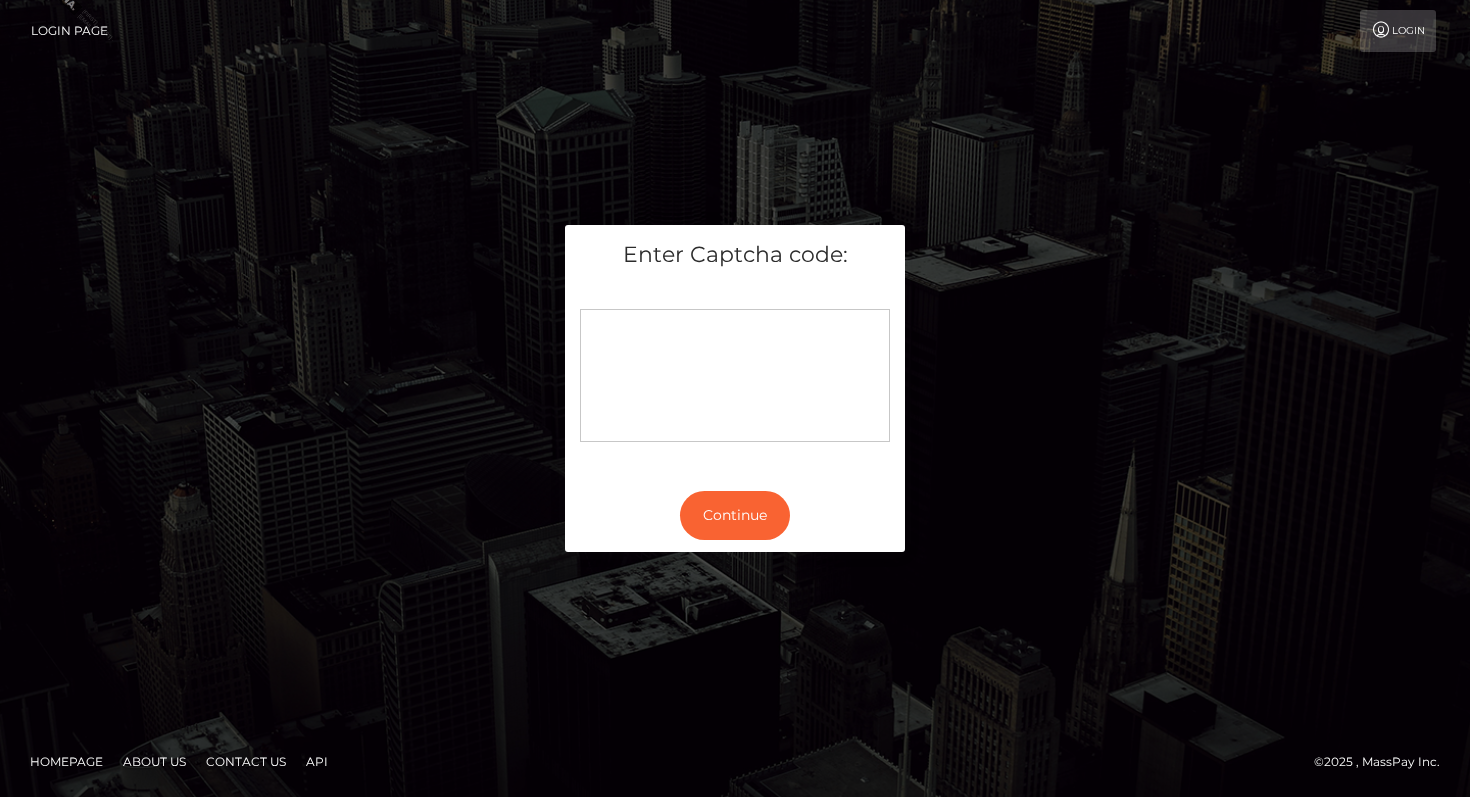 scroll, scrollTop: 0, scrollLeft: 0, axis: both 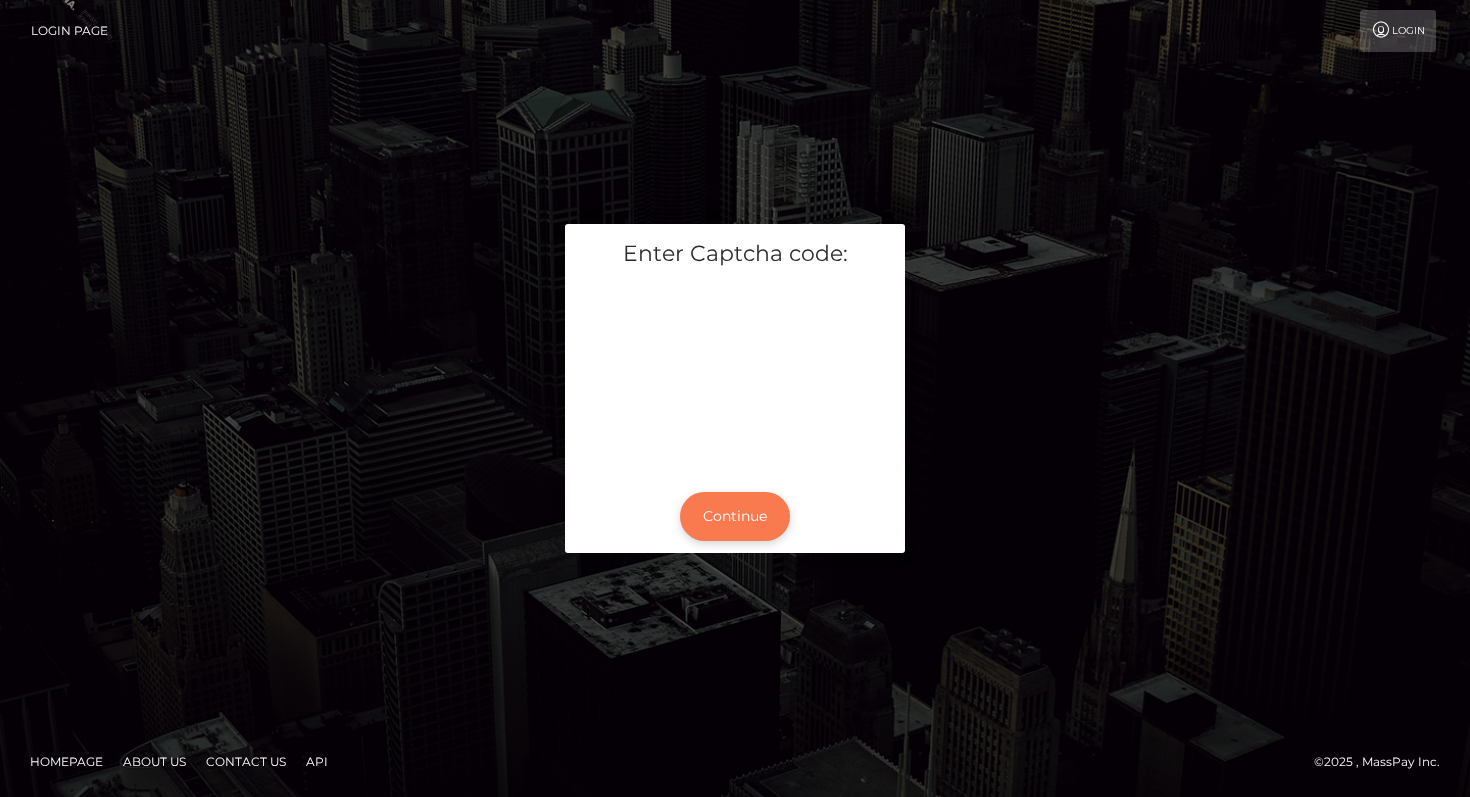 click on "Continue" at bounding box center [735, 516] 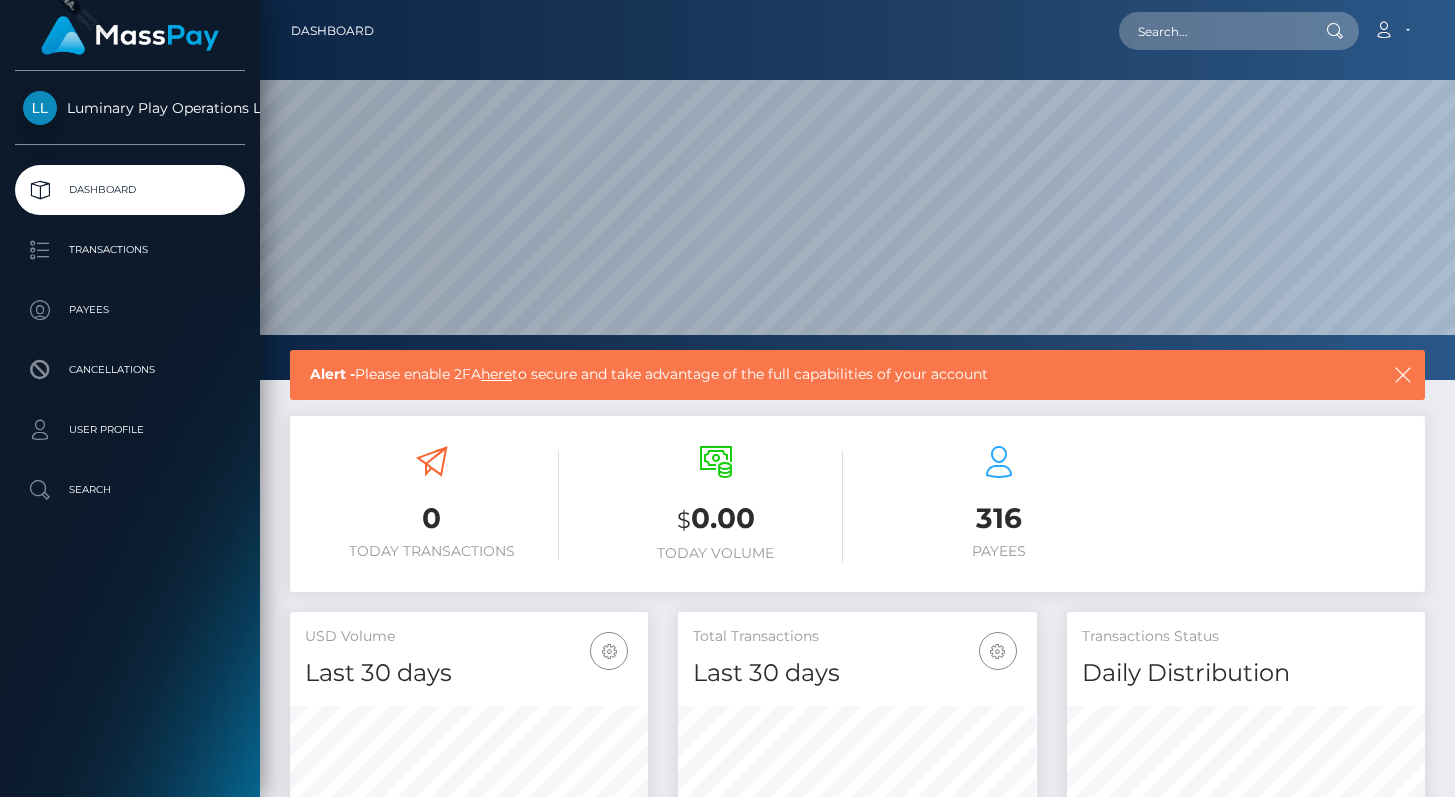 scroll, scrollTop: 0, scrollLeft: 0, axis: both 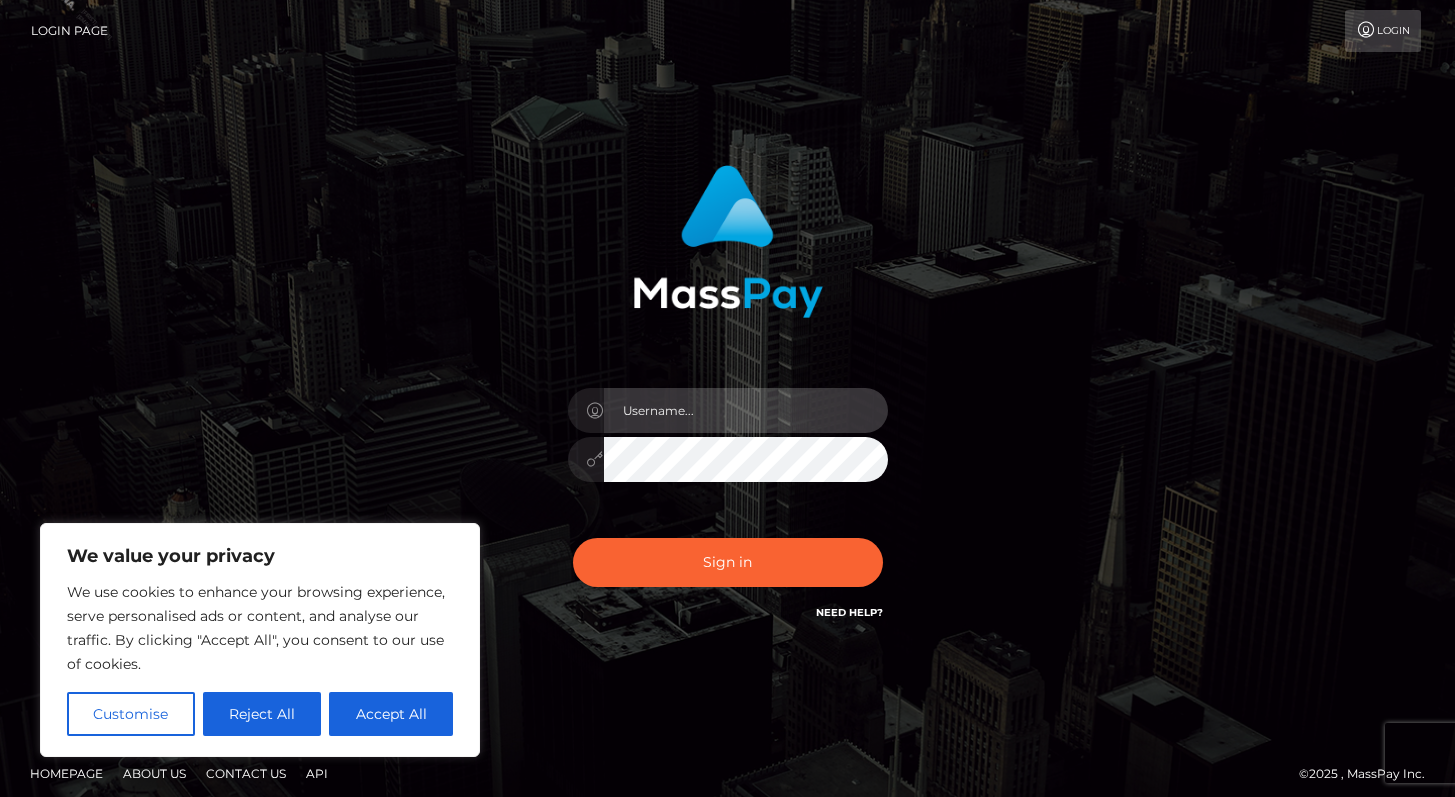 click at bounding box center (746, 410) 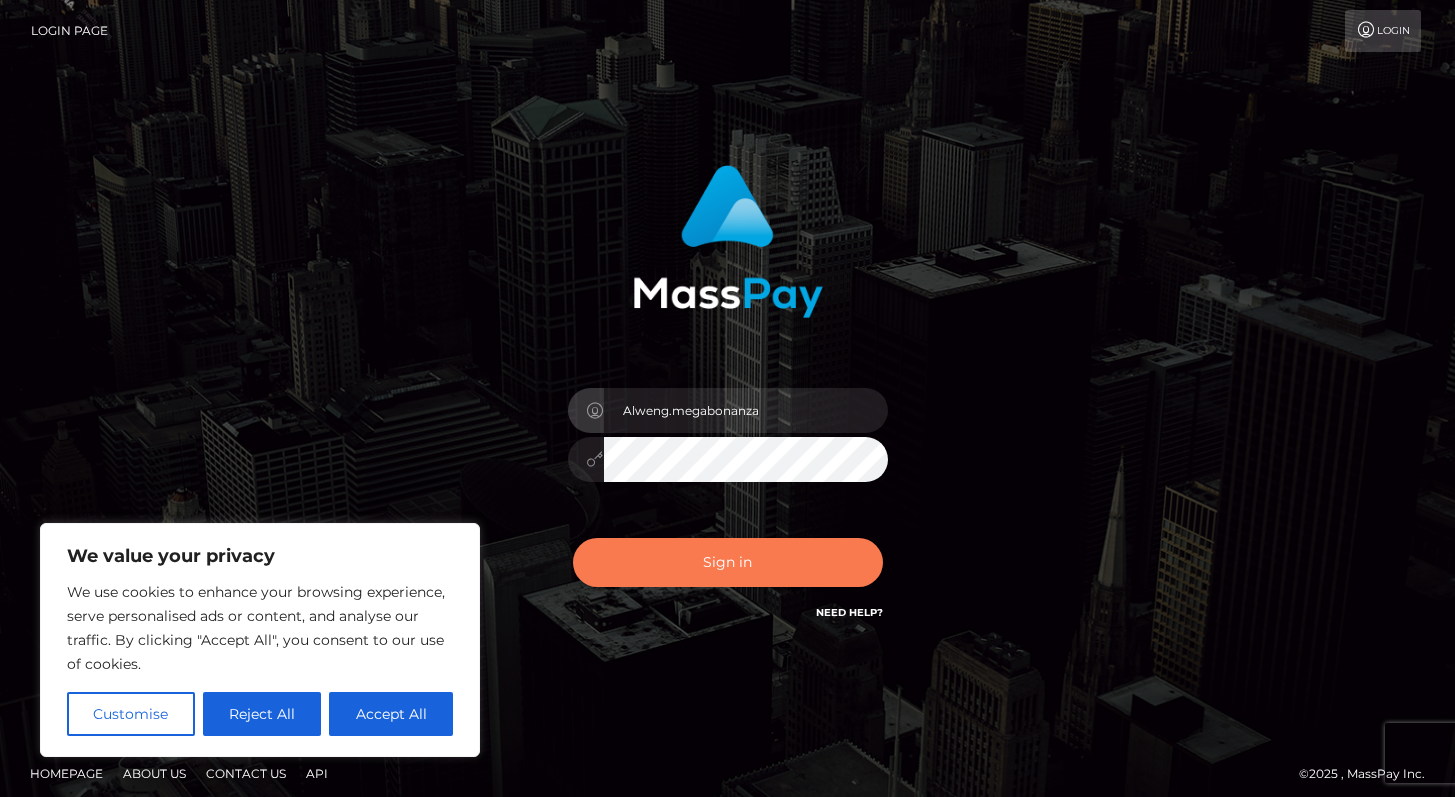 click on "Sign in" at bounding box center [728, 562] 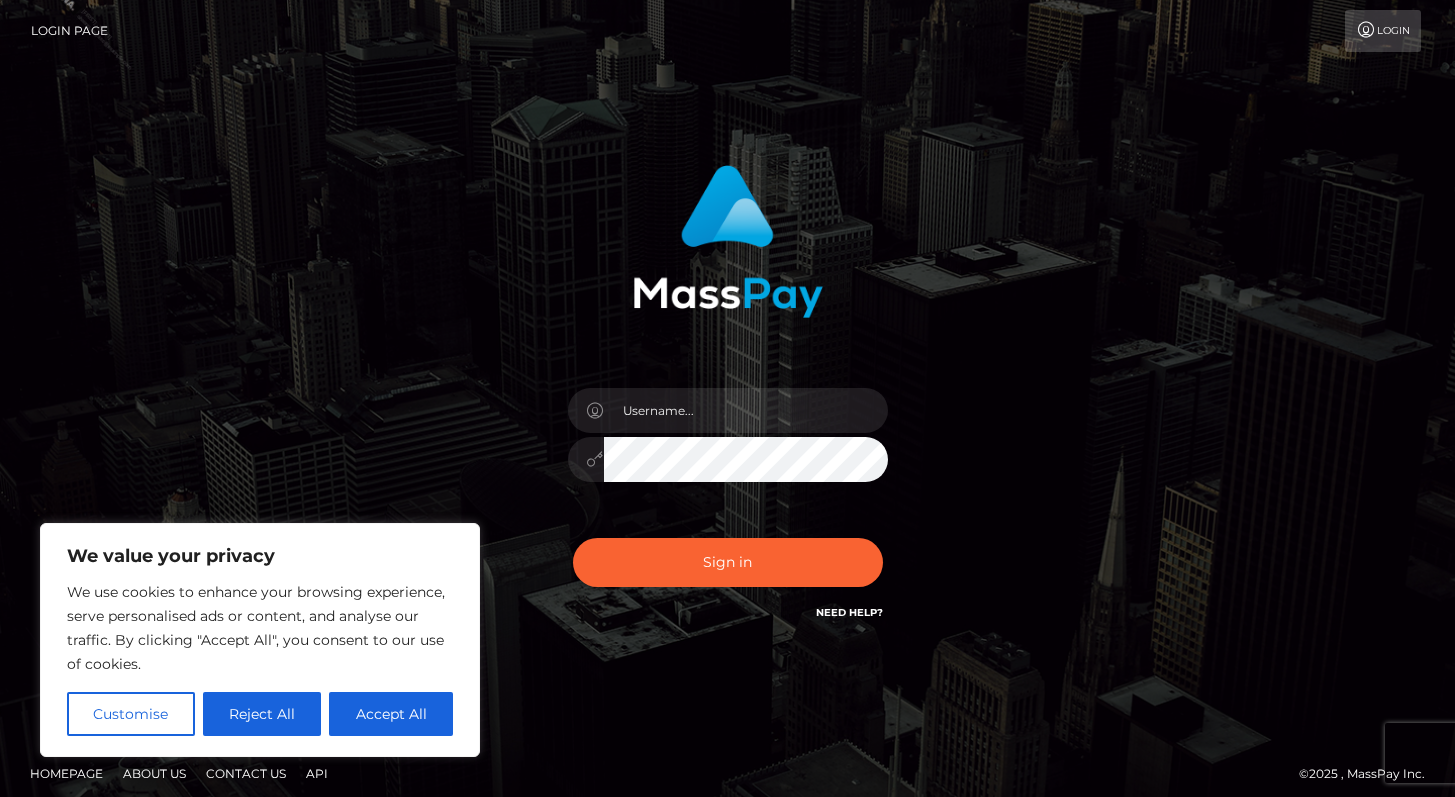 scroll, scrollTop: 0, scrollLeft: 0, axis: both 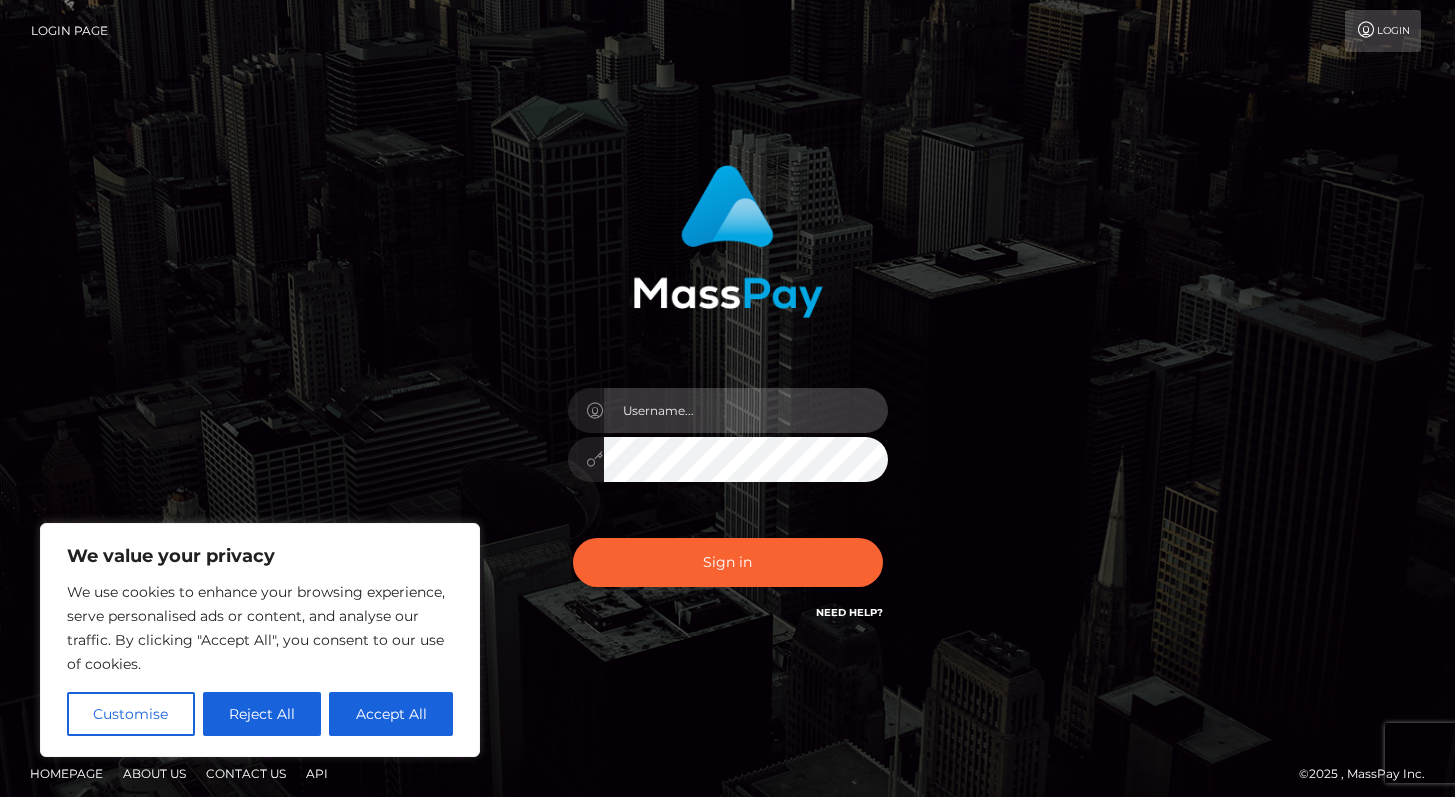 click at bounding box center (746, 410) 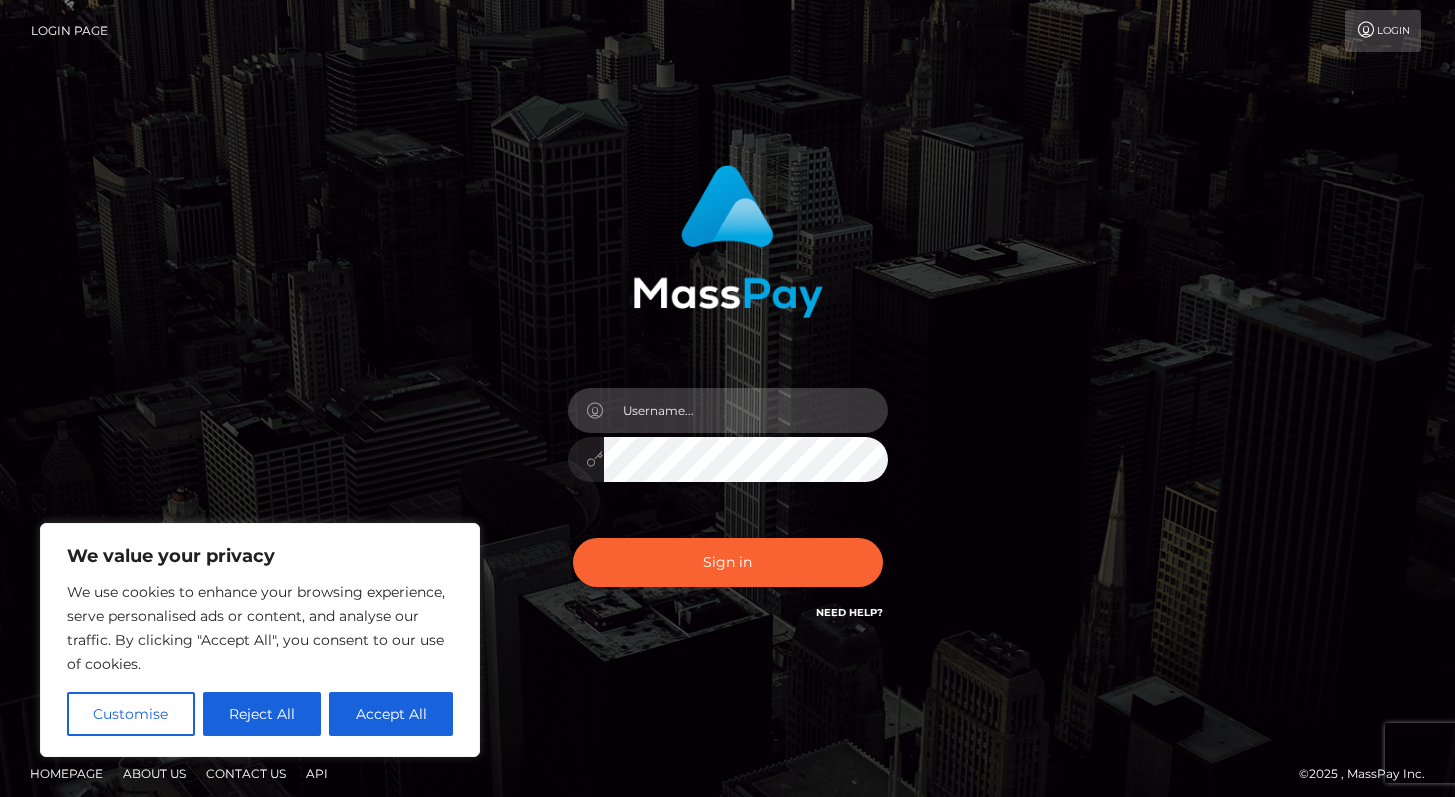 type on "Alweng.megabonanza" 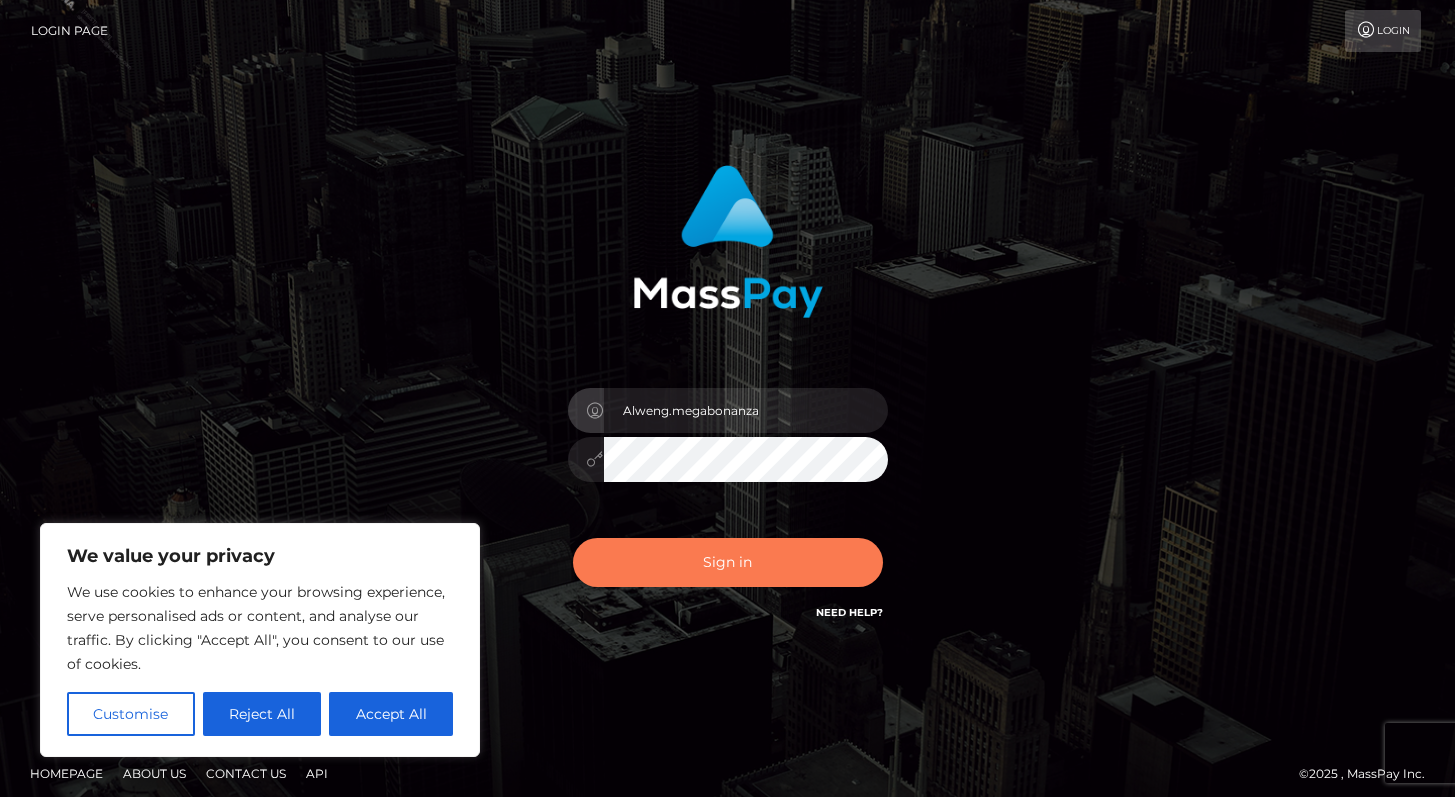 click on "Sign in" at bounding box center [728, 562] 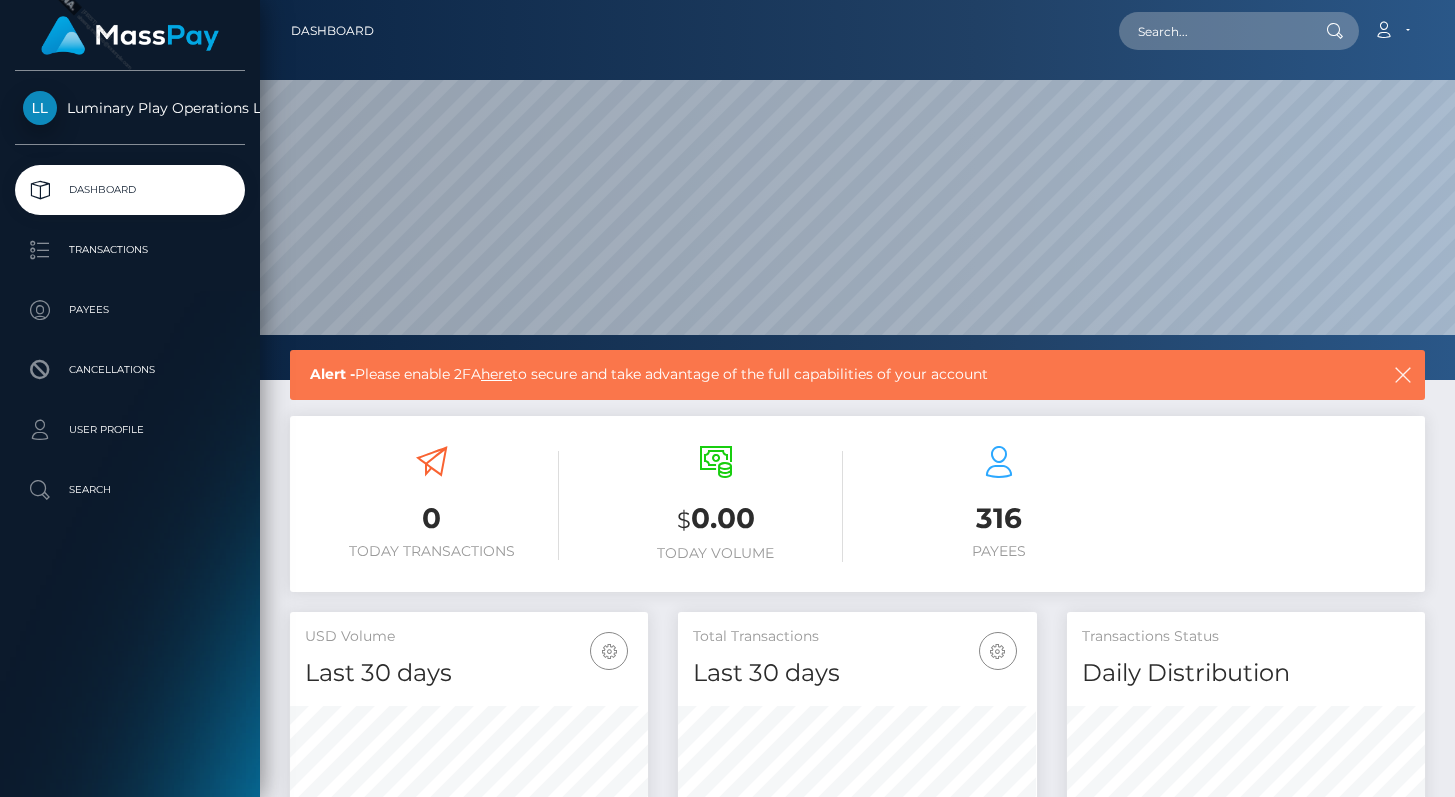 scroll, scrollTop: 0, scrollLeft: 0, axis: both 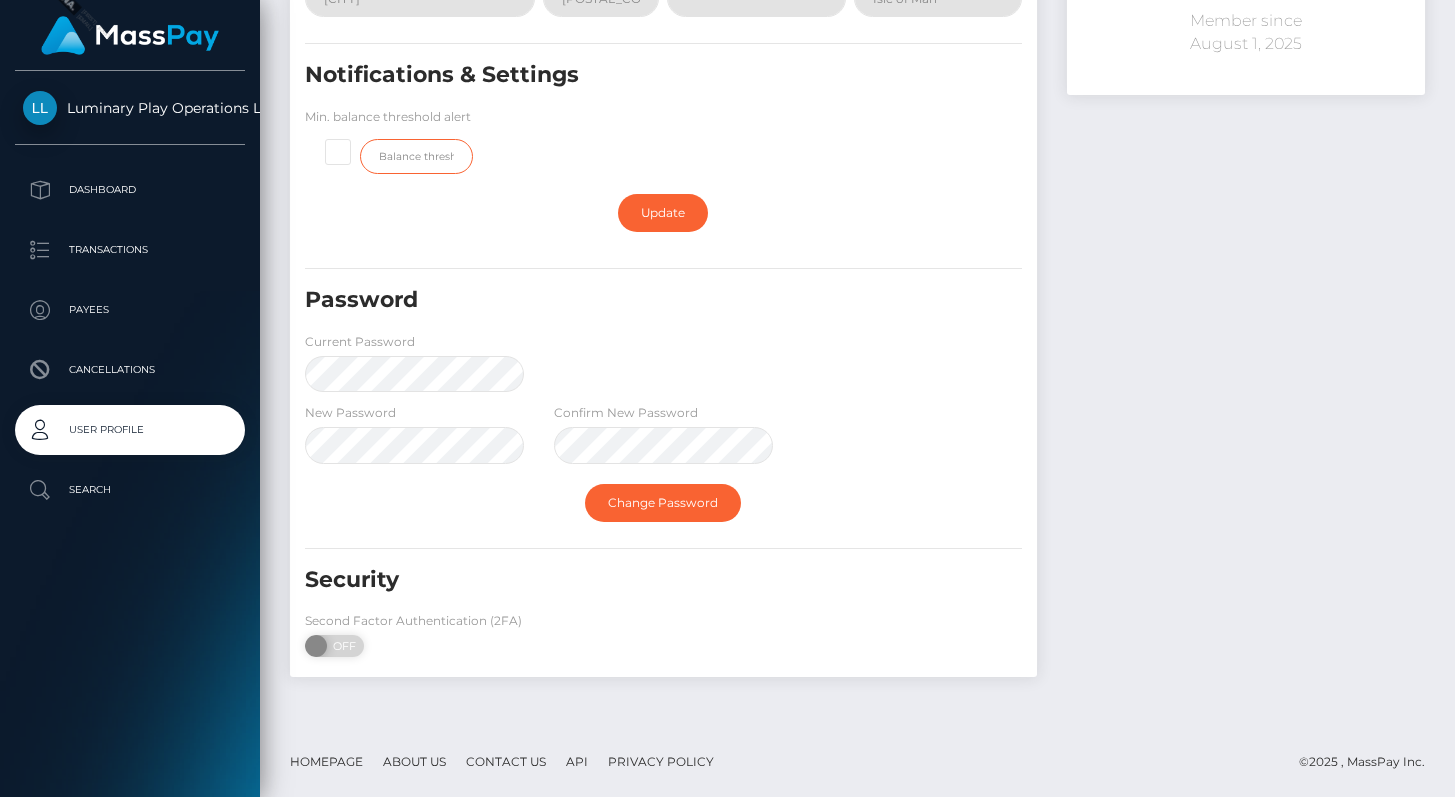 click at bounding box center [416, 156] 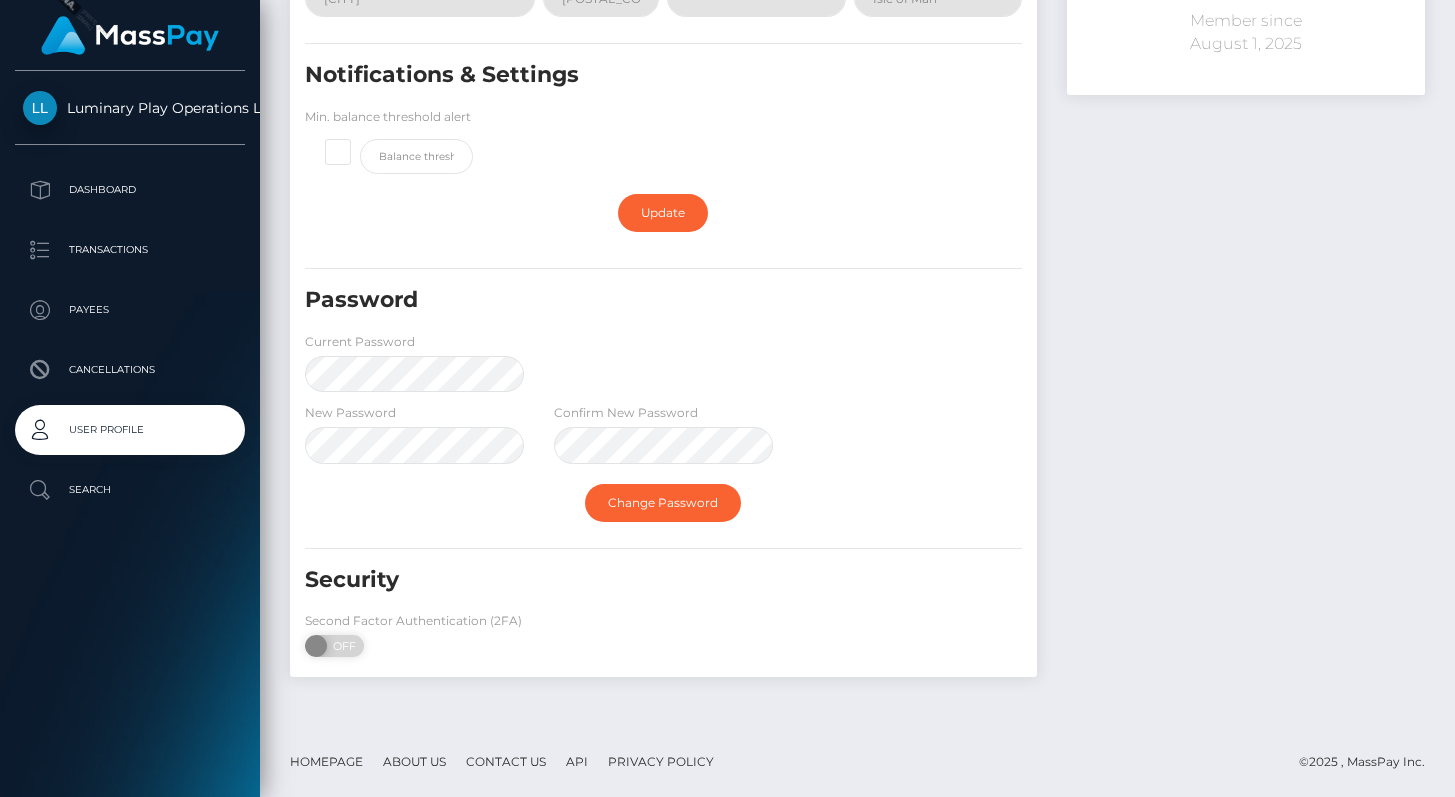 click at bounding box center (360, 139) 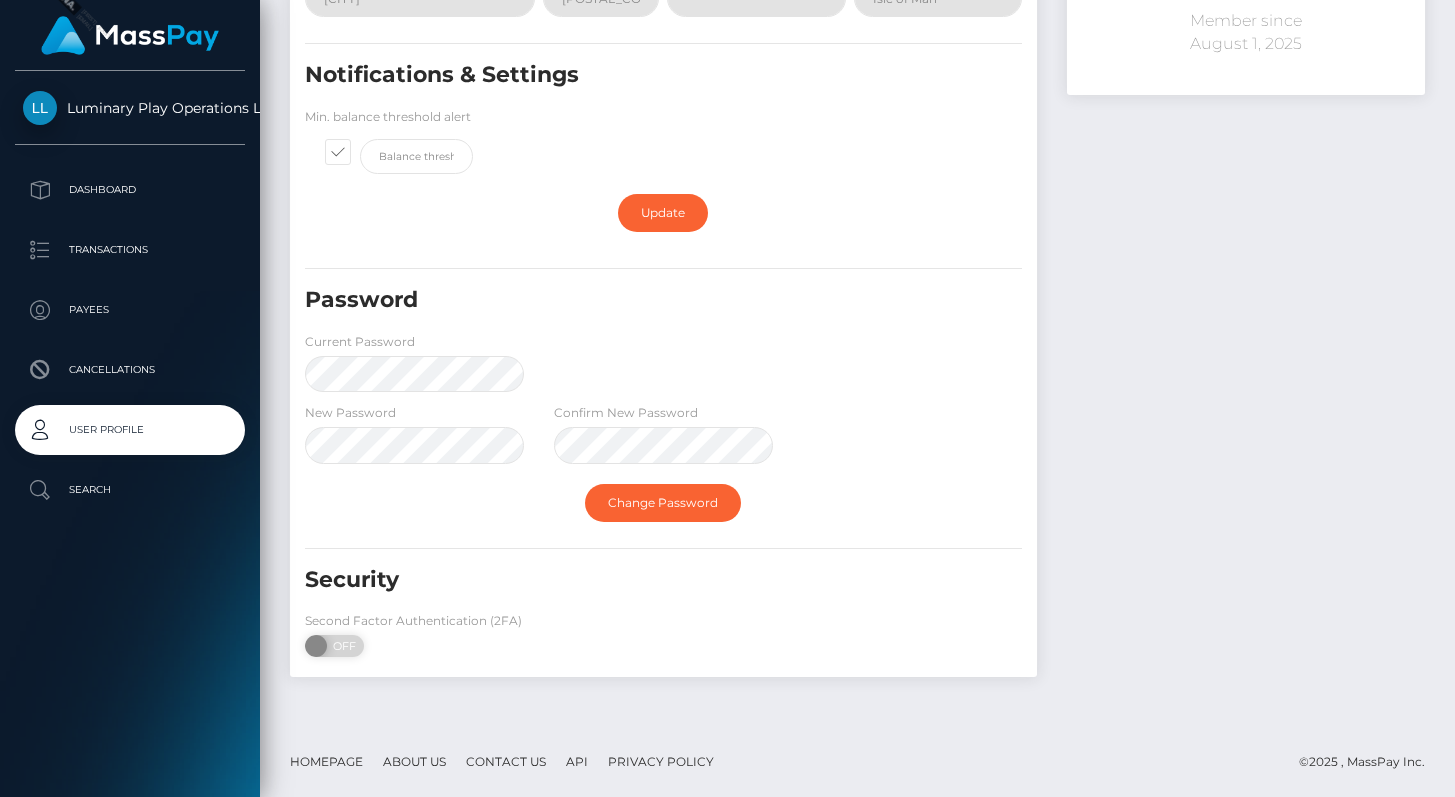 click at bounding box center (360, 139) 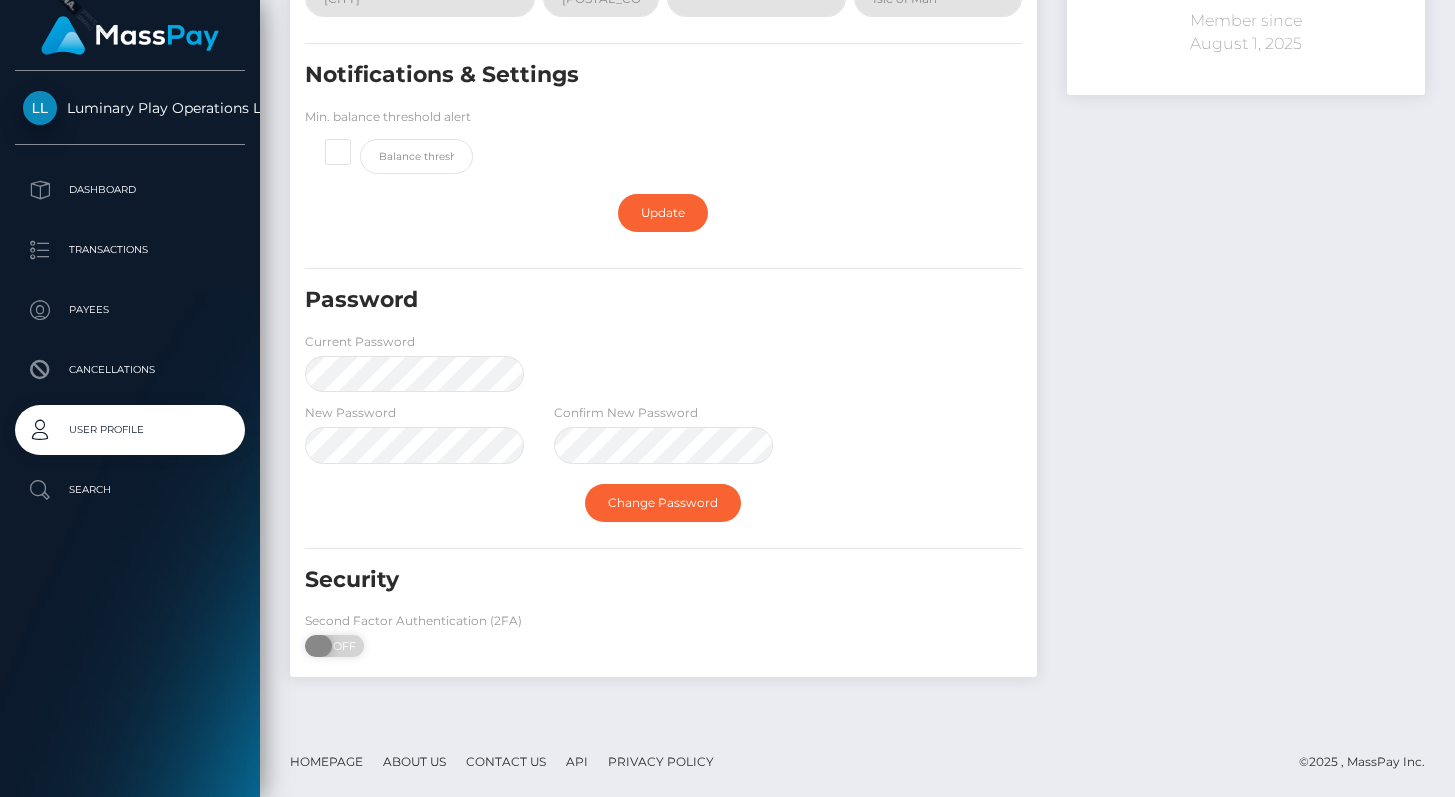 click on "Second Factor Authentication (2FA)
ON   OFF" at bounding box center [414, 638] 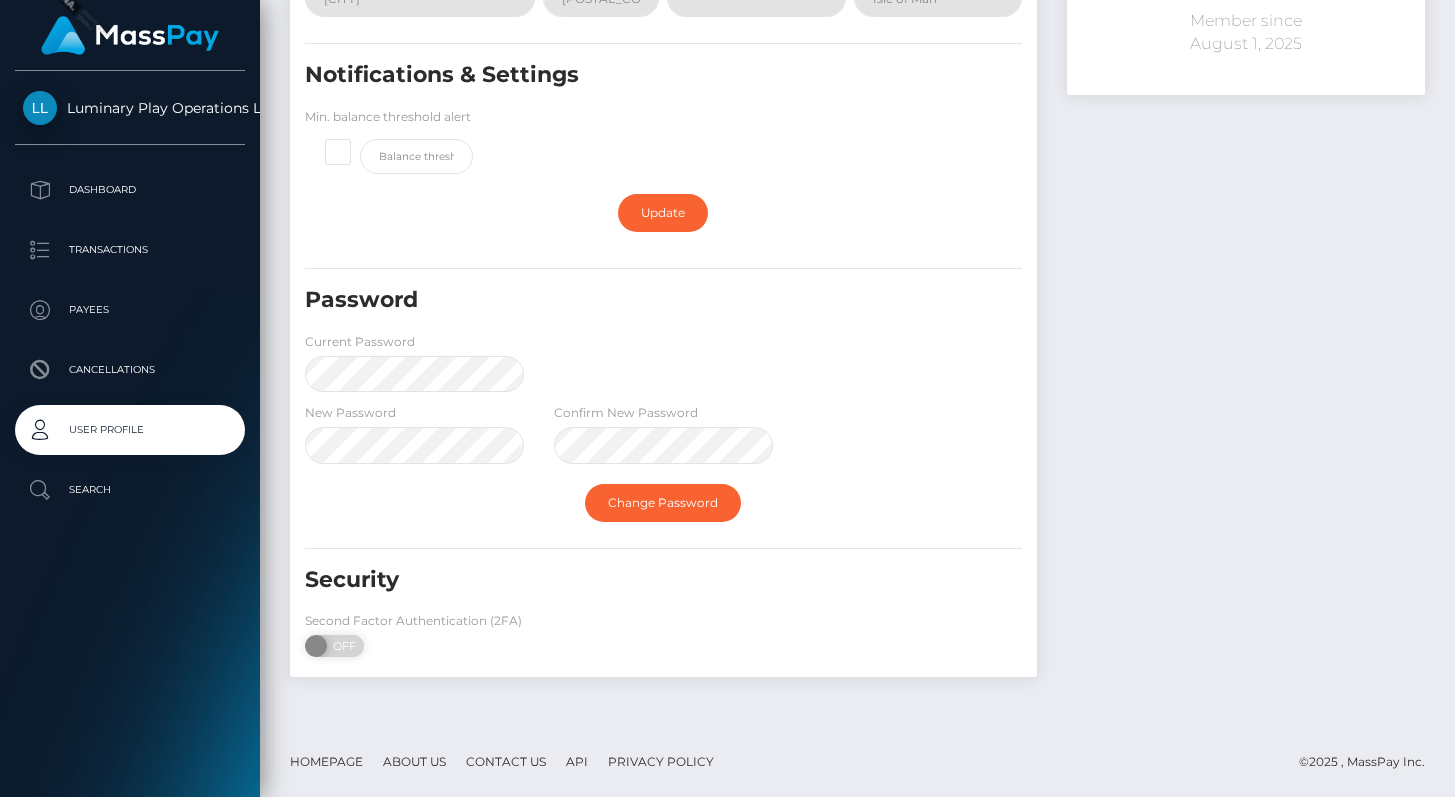 checkbox on "true" 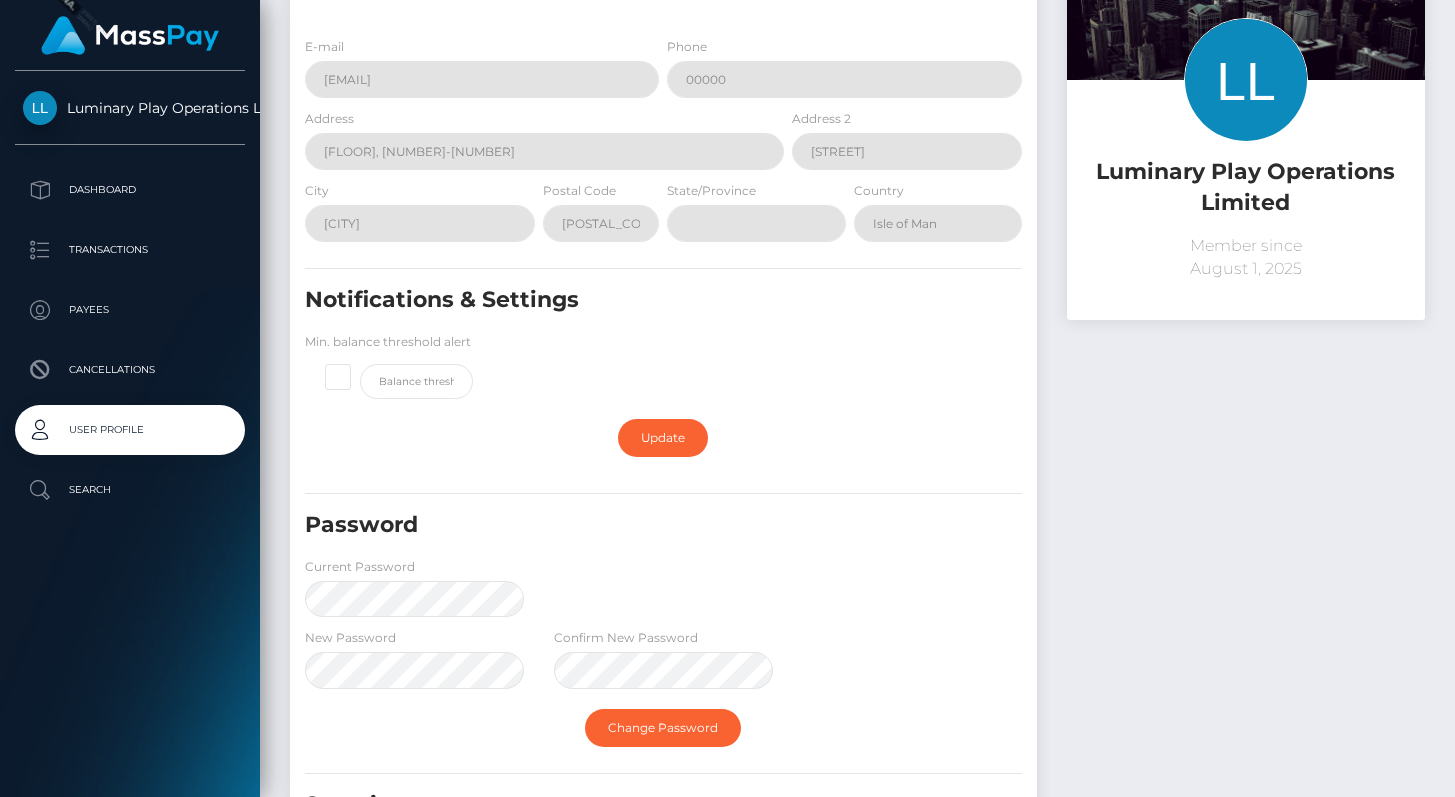 scroll, scrollTop: 428, scrollLeft: 0, axis: vertical 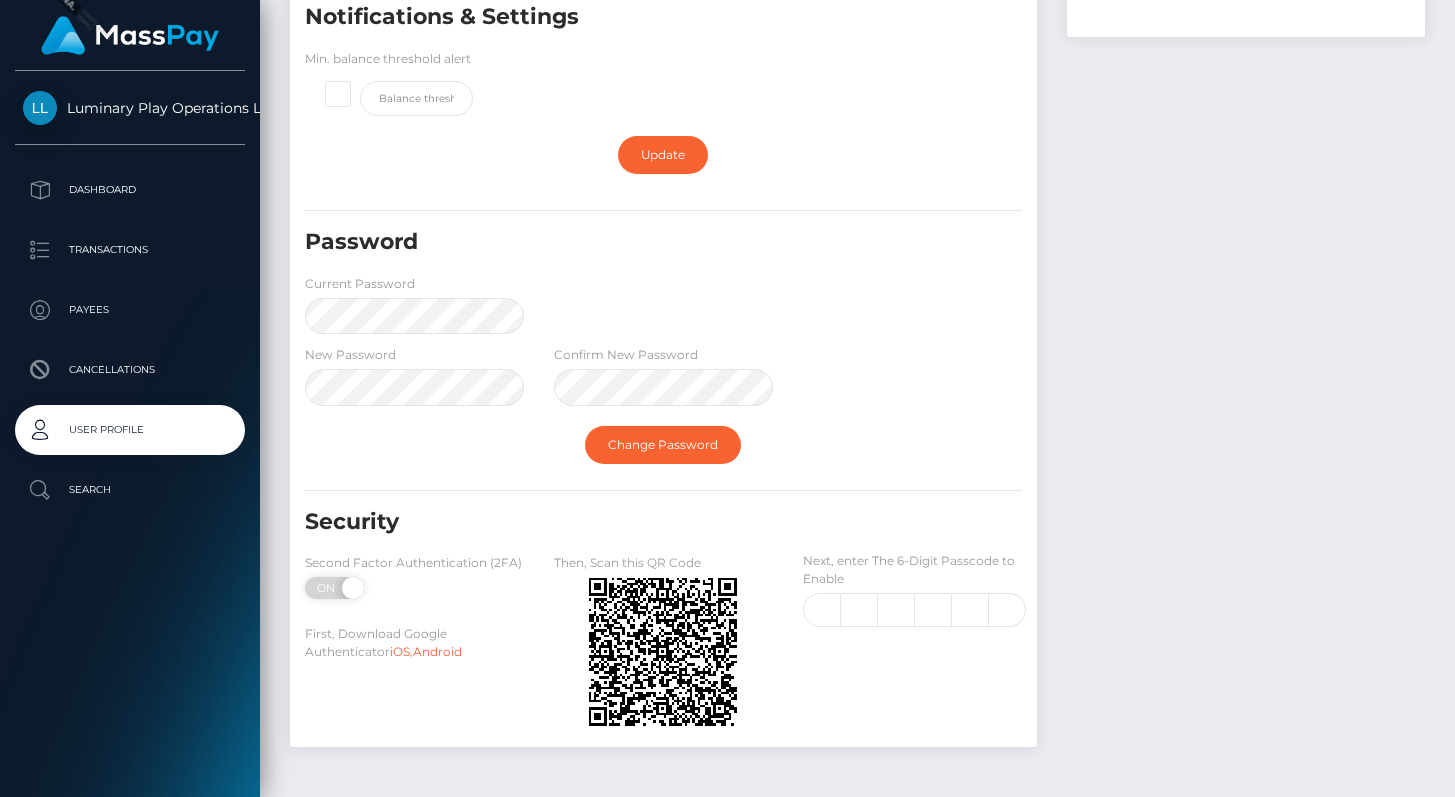click on "Password
Current Password" at bounding box center [663, 285] 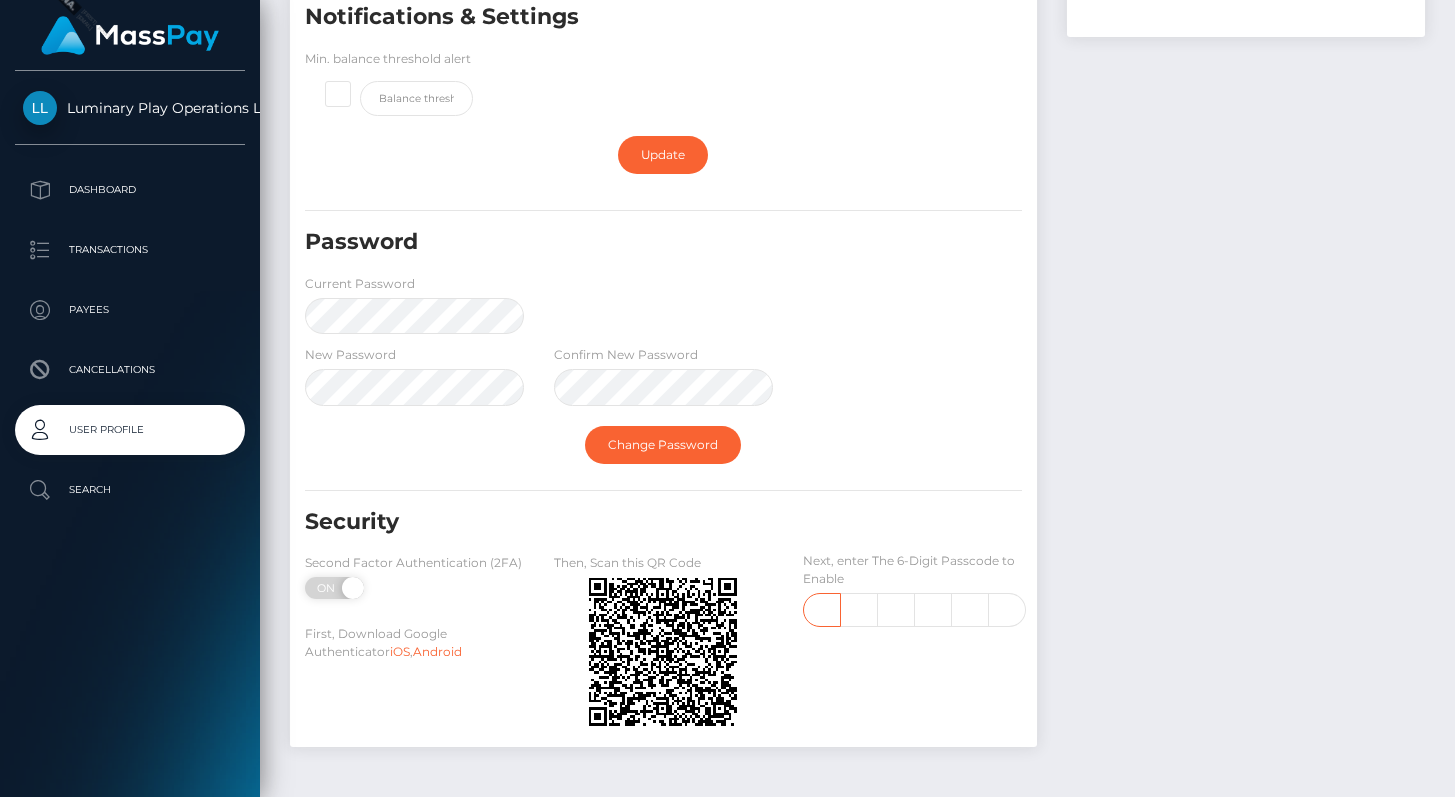 click at bounding box center [822, 610] 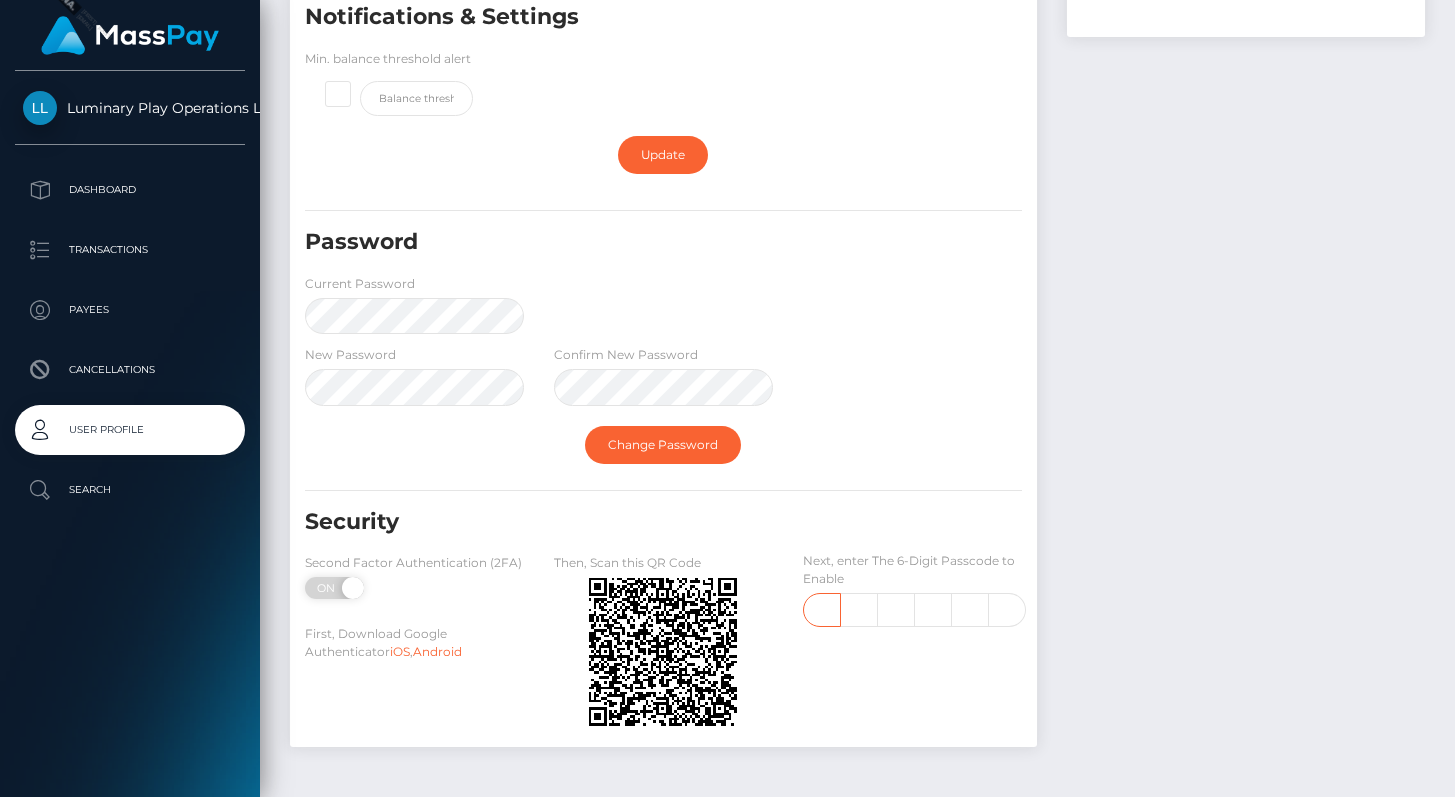 scroll, scrollTop: 0, scrollLeft: 3, axis: horizontal 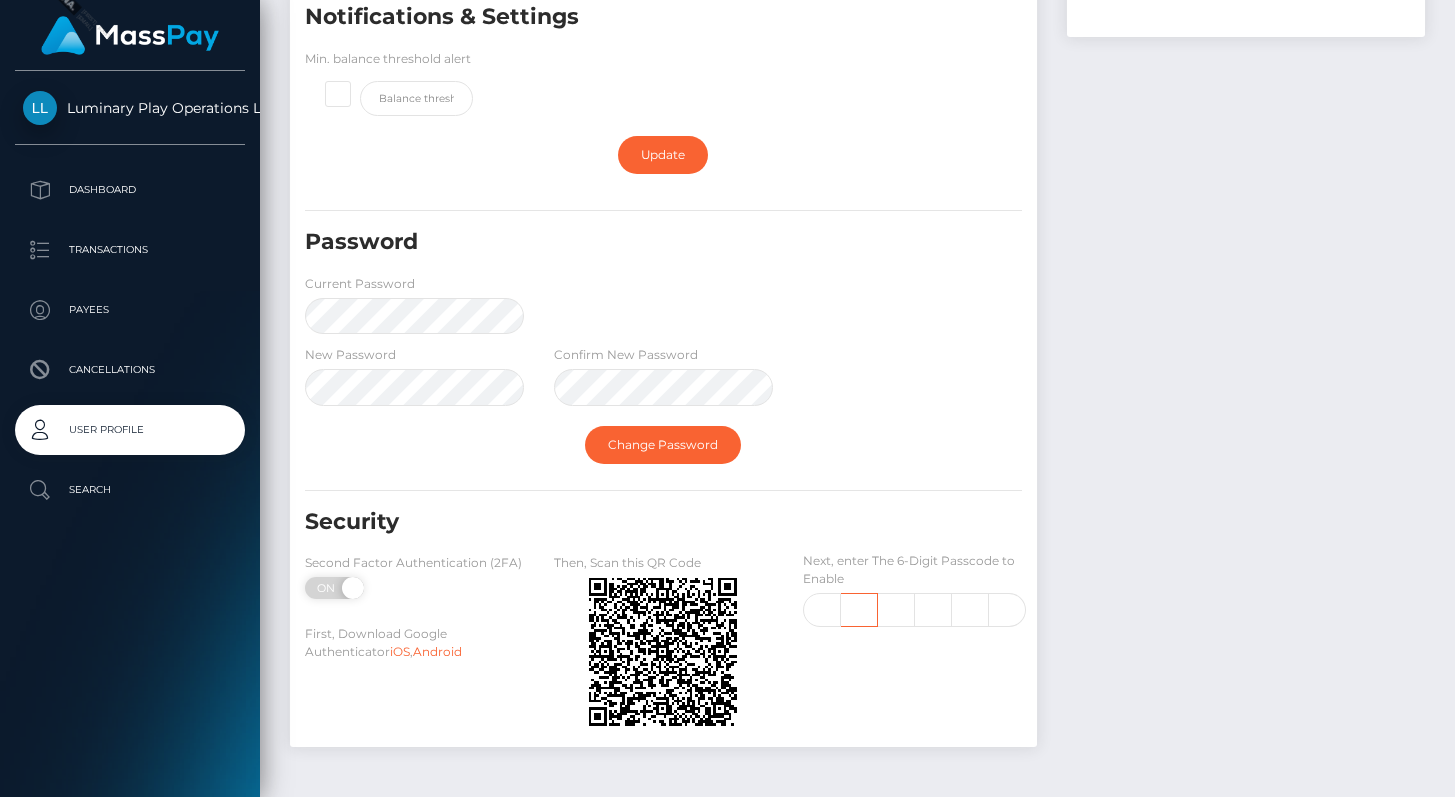 type on "1" 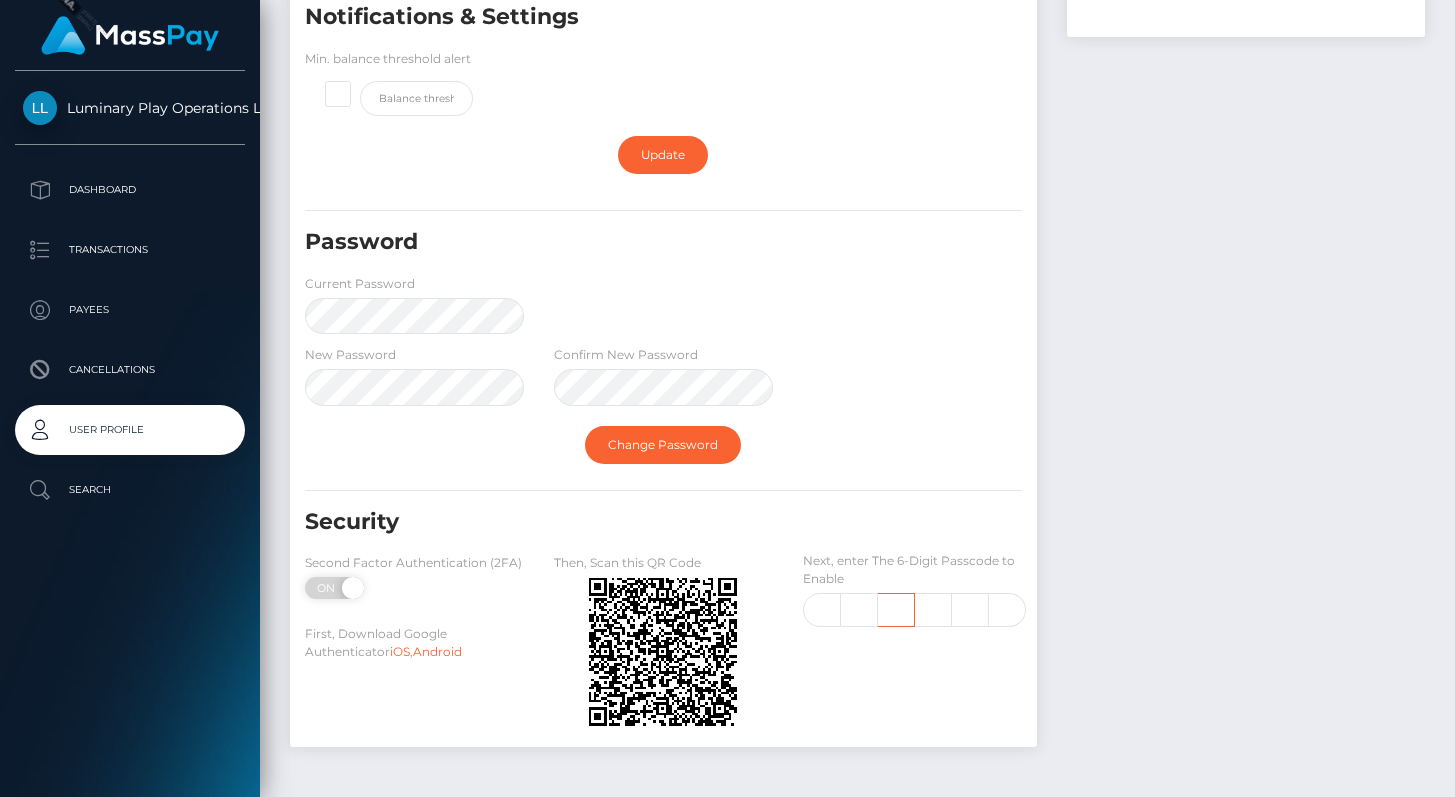 scroll, scrollTop: 0, scrollLeft: 0, axis: both 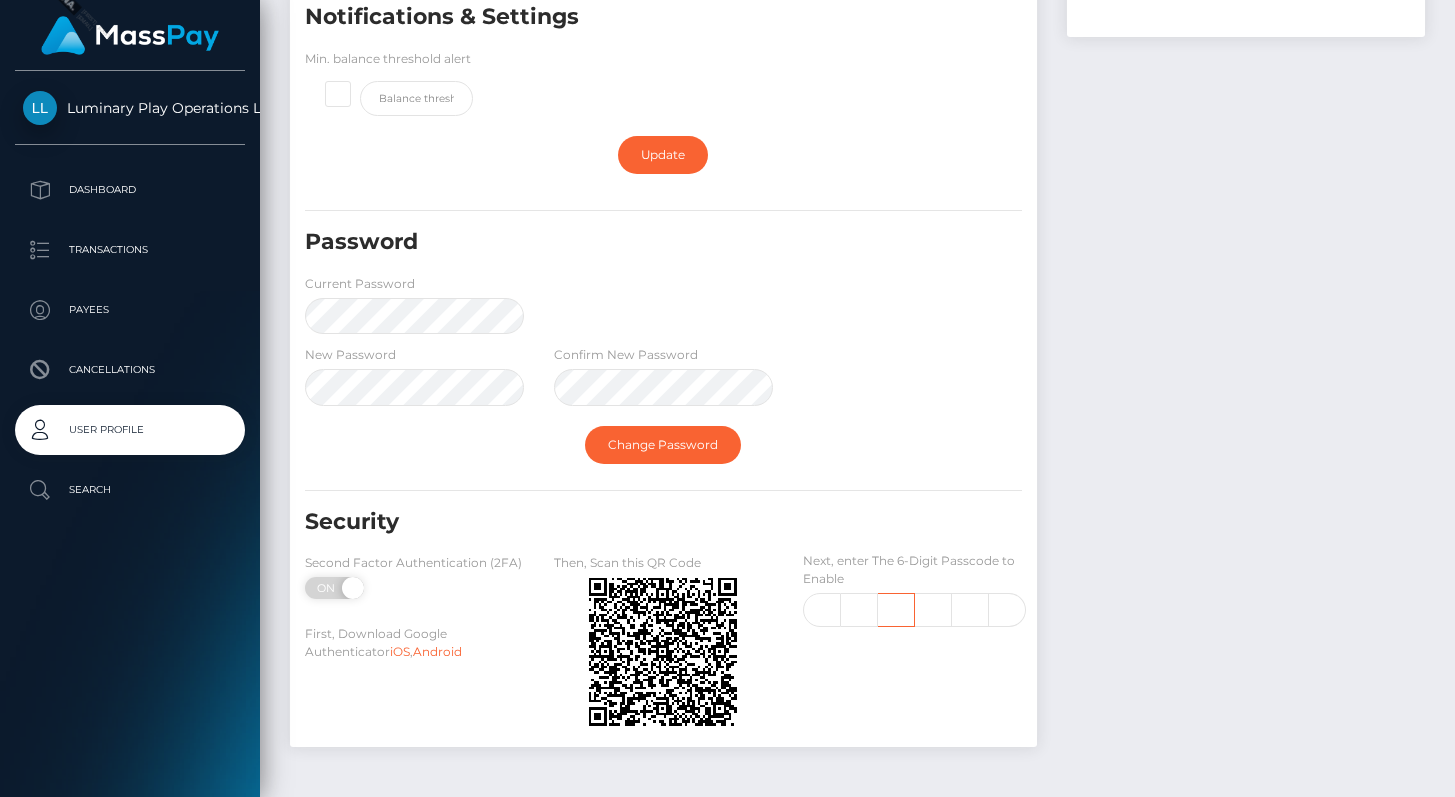 type on "8" 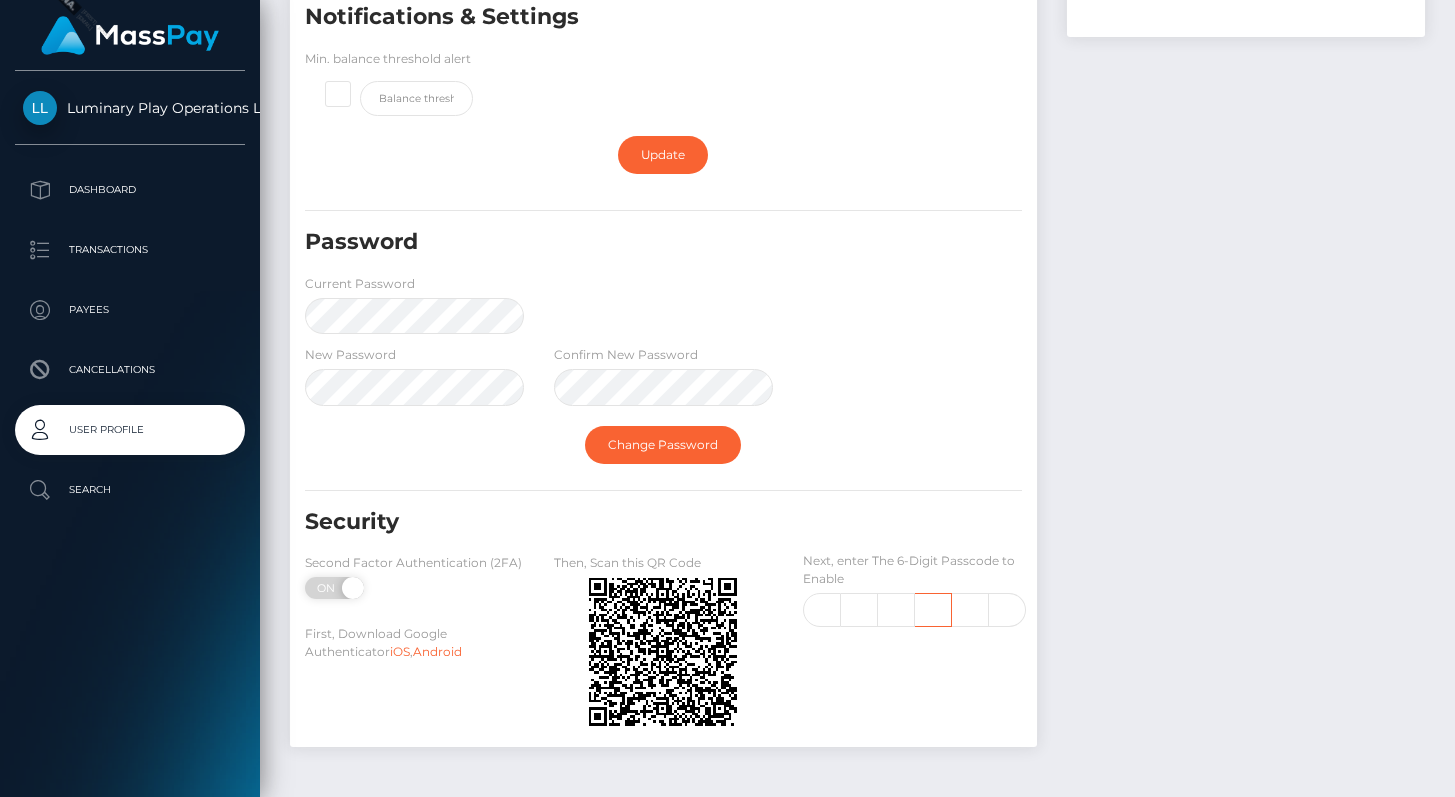 scroll, scrollTop: 0, scrollLeft: 0, axis: both 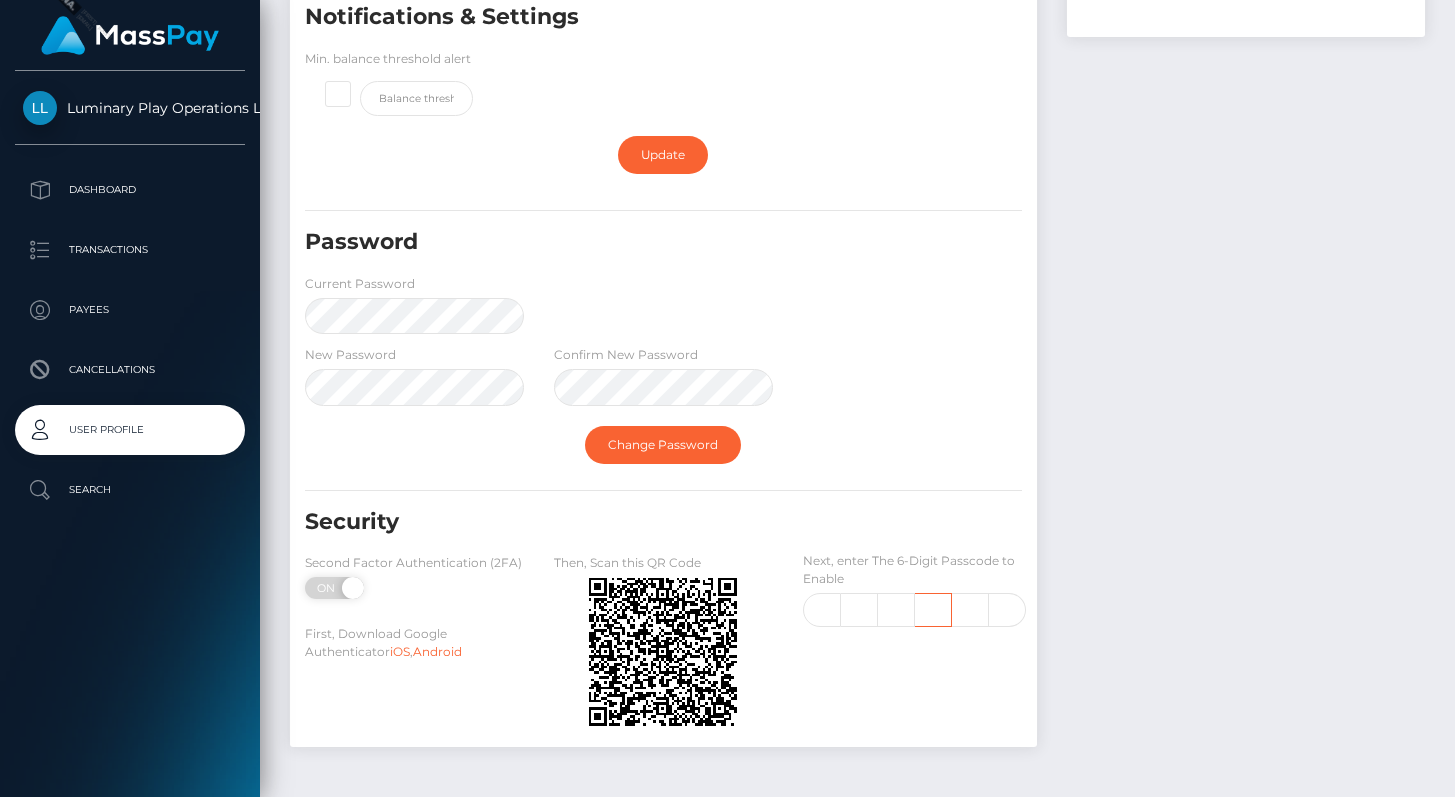 type on "9" 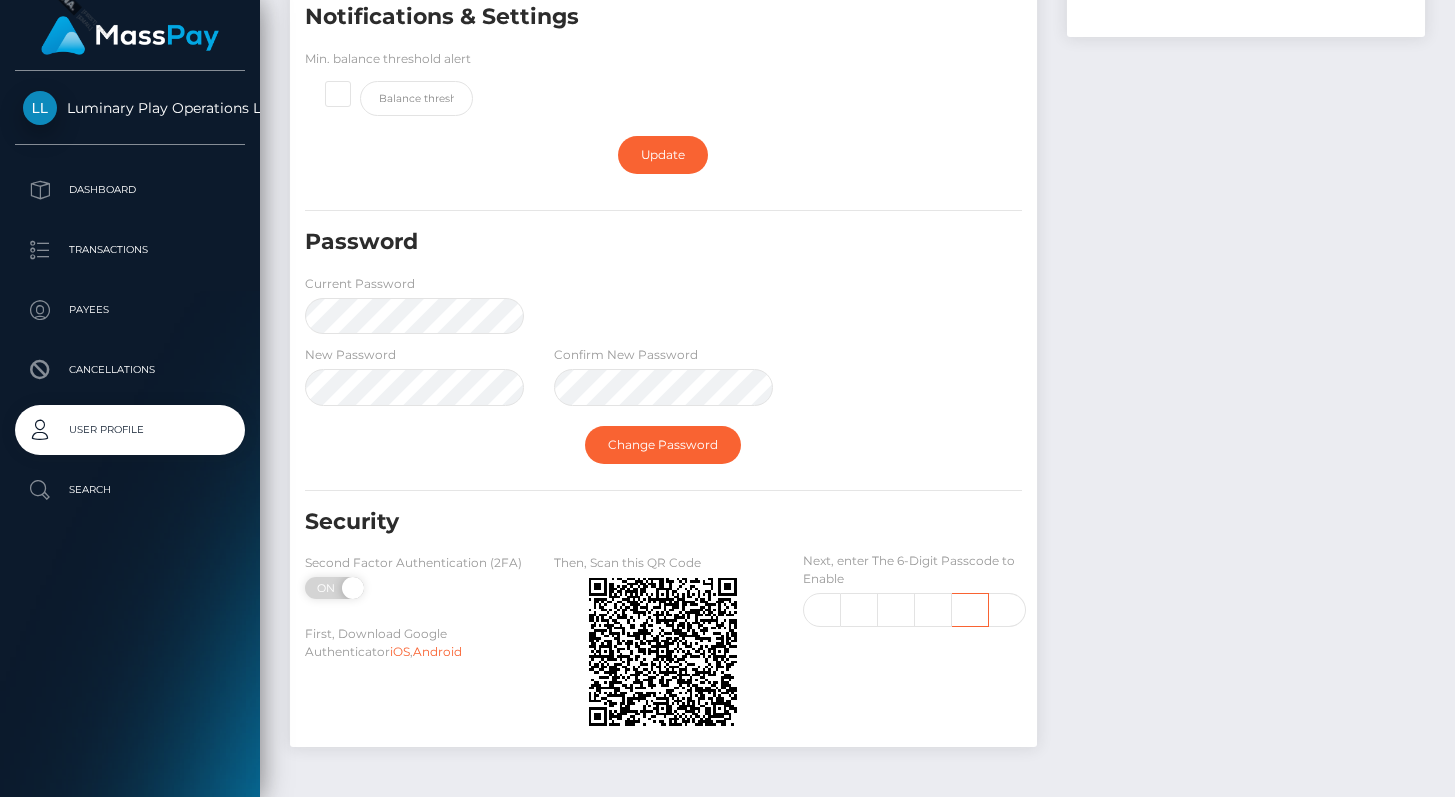 scroll, scrollTop: 0, scrollLeft: 0, axis: both 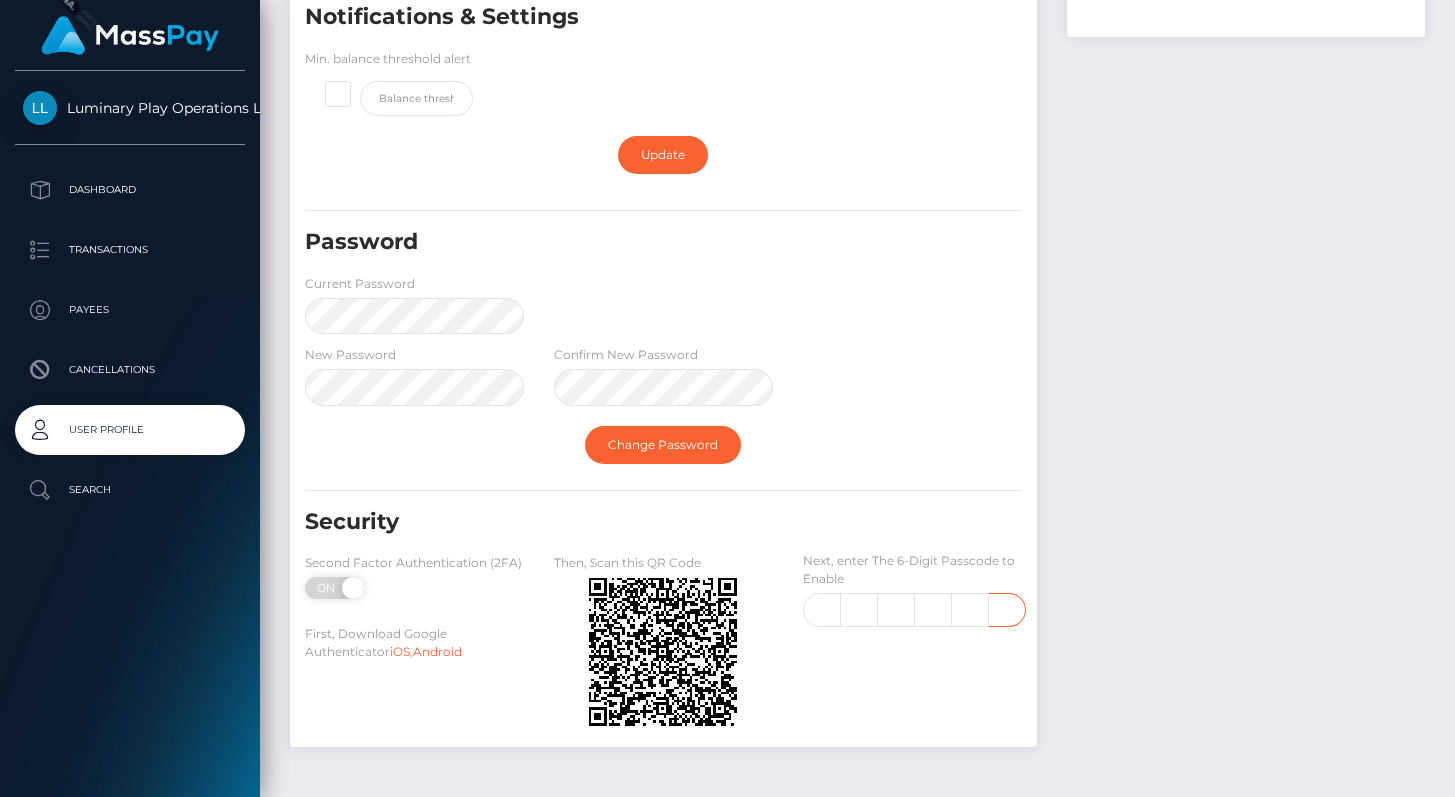 type on "3" 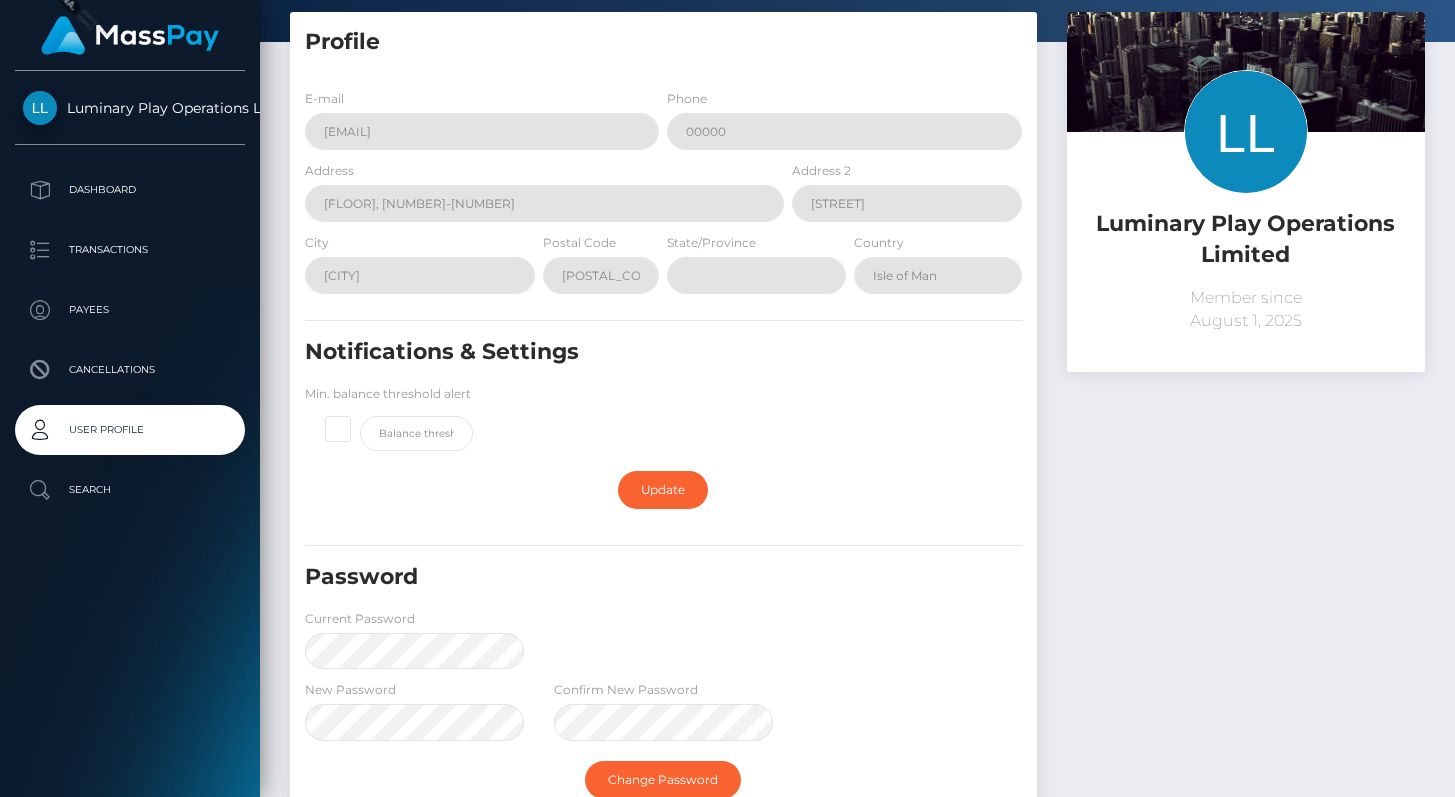 scroll, scrollTop: 0, scrollLeft: 0, axis: both 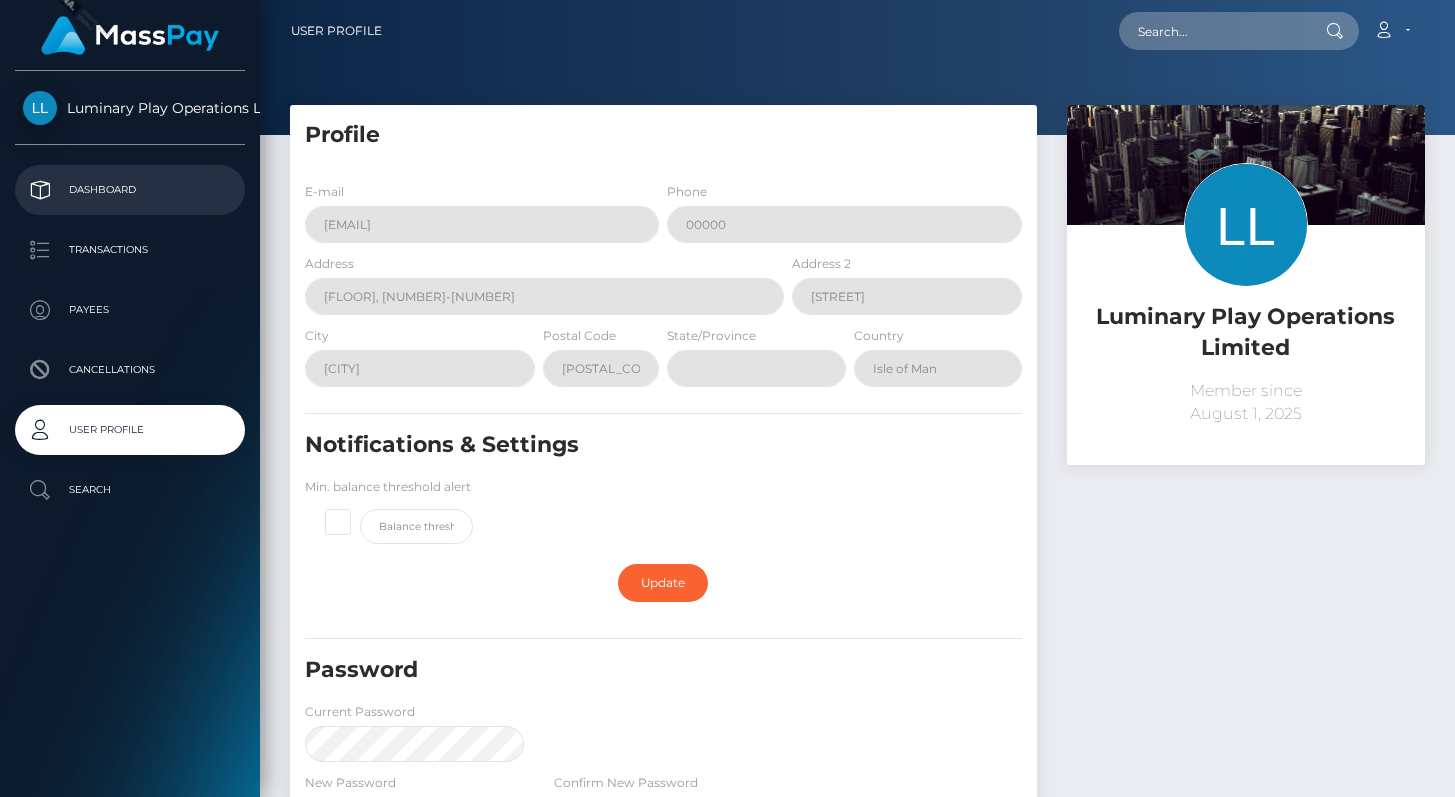 click on "Dashboard" at bounding box center (130, 190) 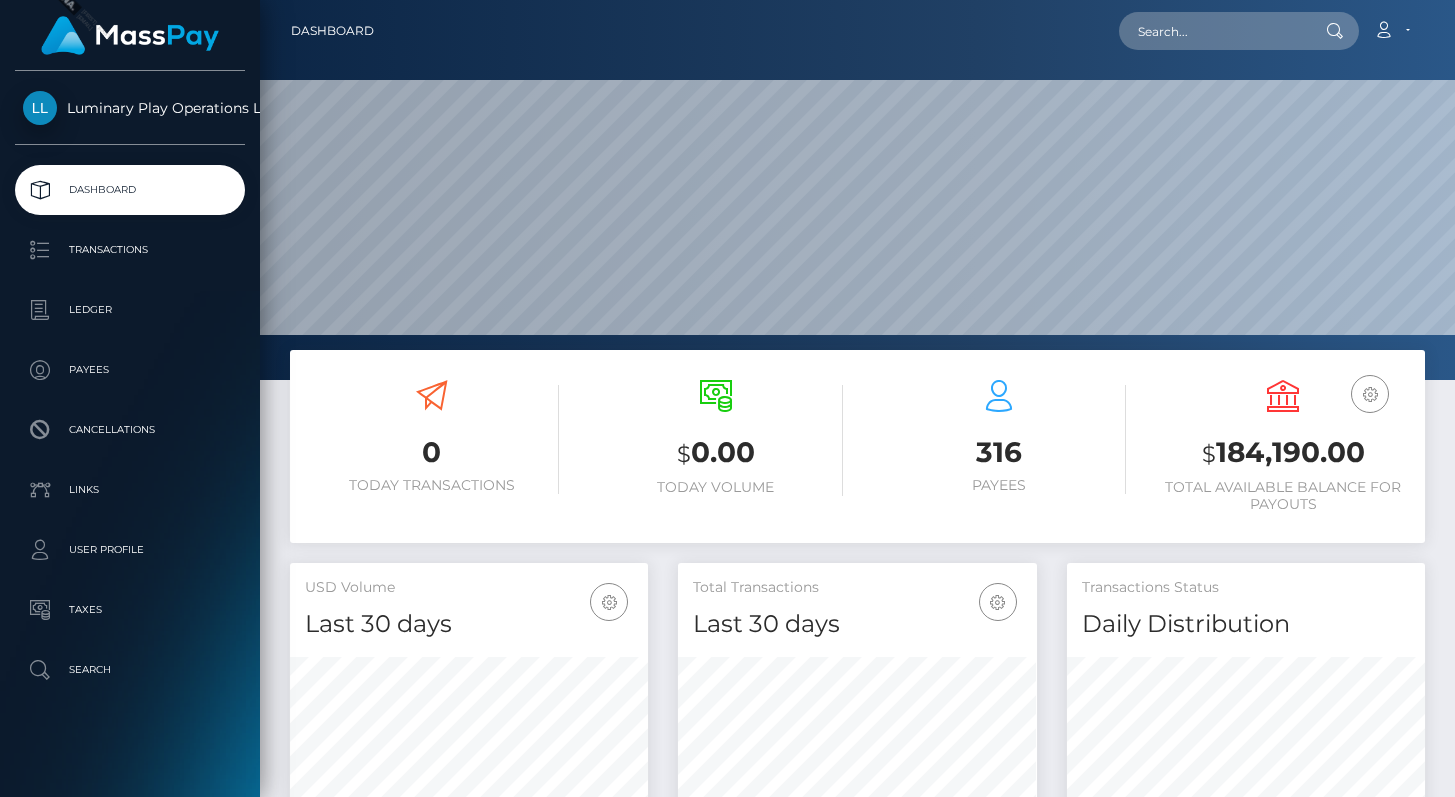 scroll, scrollTop: 0, scrollLeft: 0, axis: both 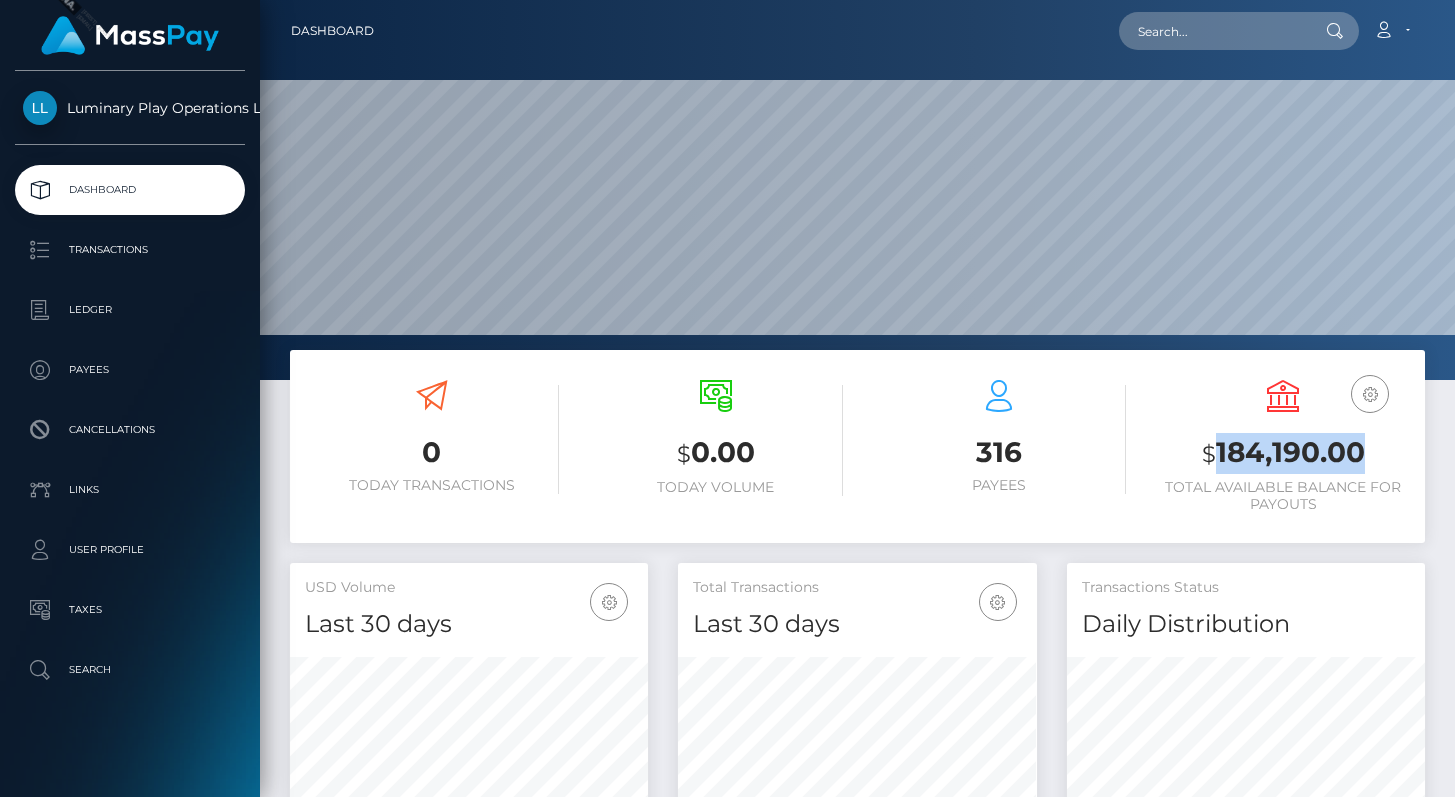 drag, startPoint x: 1218, startPoint y: 458, endPoint x: 1404, endPoint y: 457, distance: 186.00269 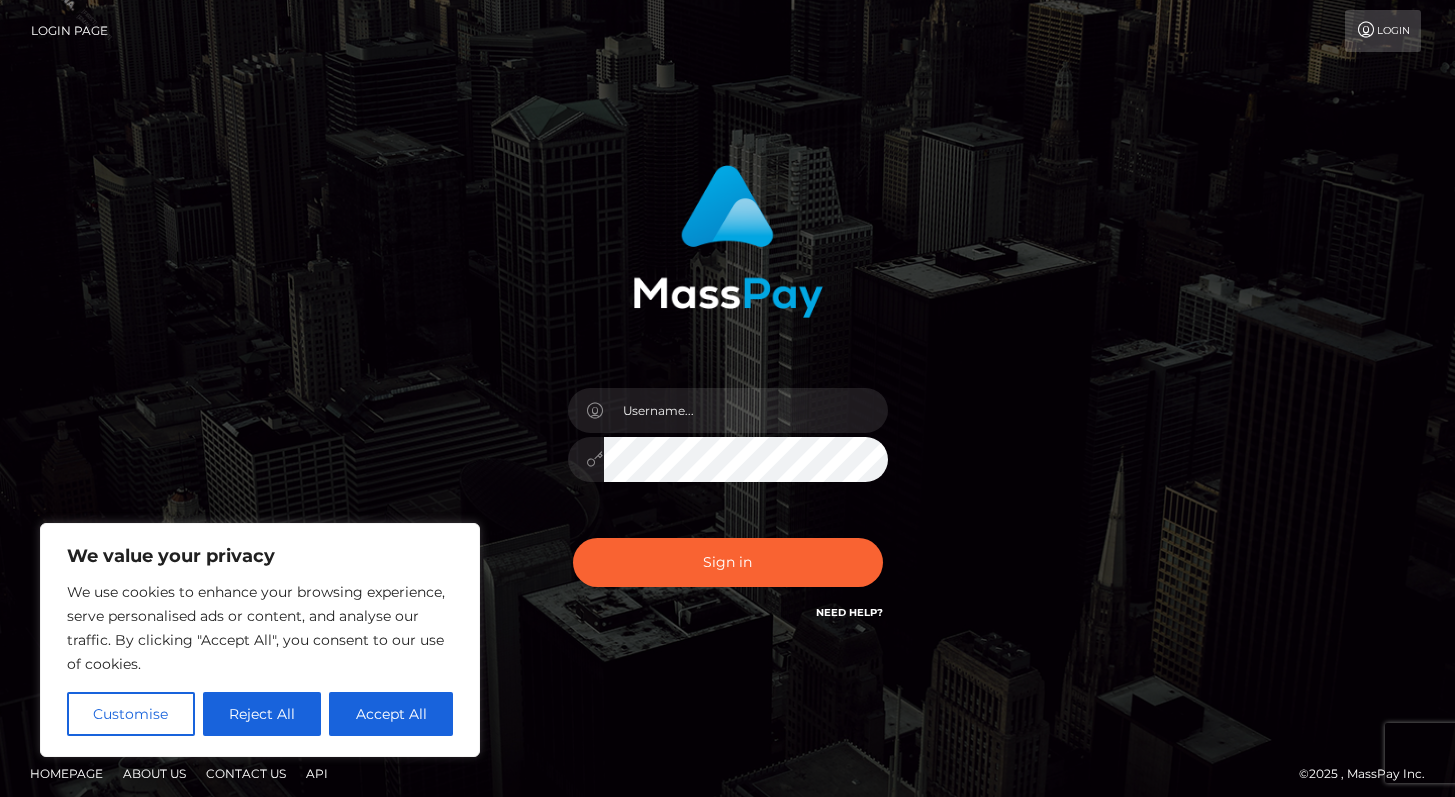 scroll, scrollTop: 0, scrollLeft: 0, axis: both 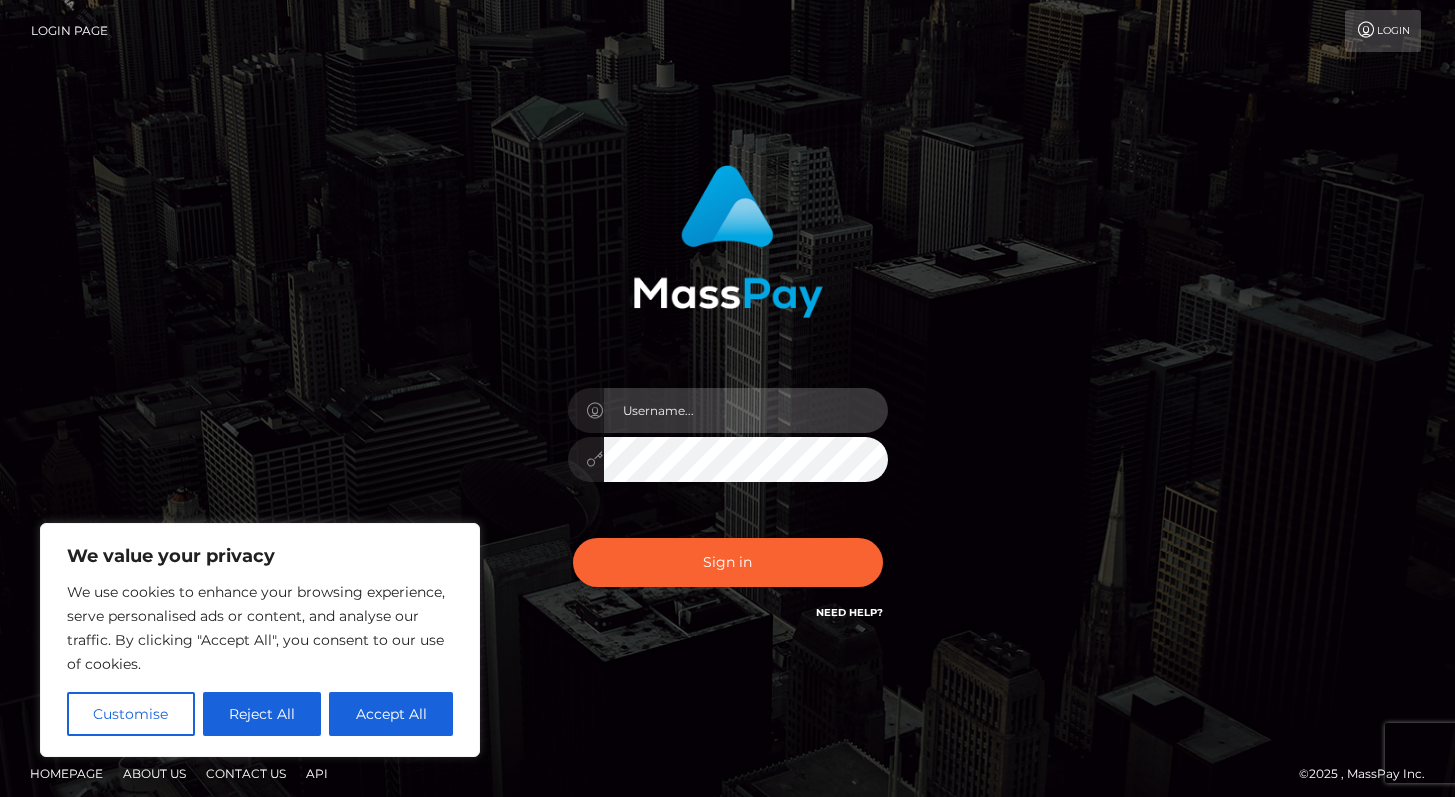 click at bounding box center (746, 410) 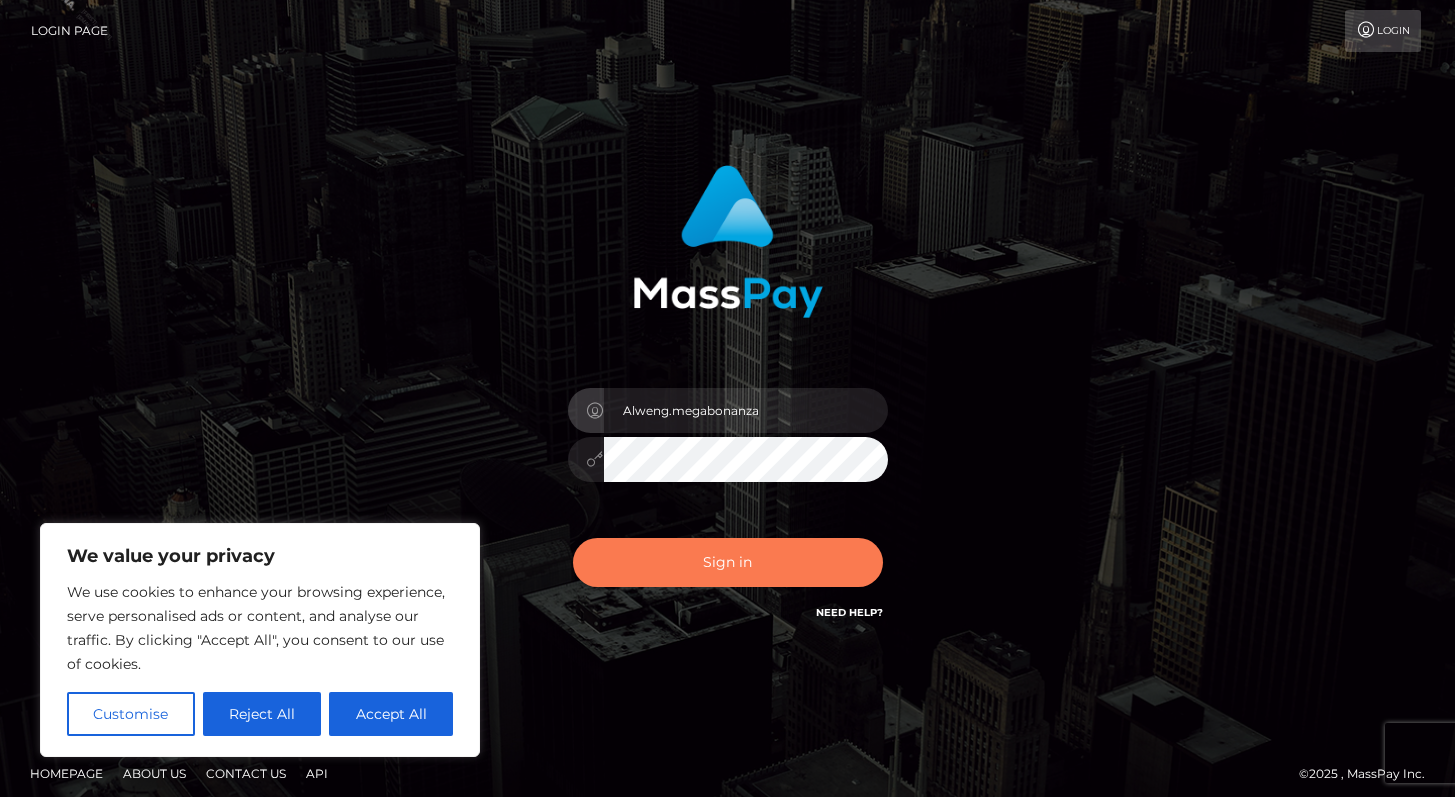 click on "Sign in" at bounding box center (728, 562) 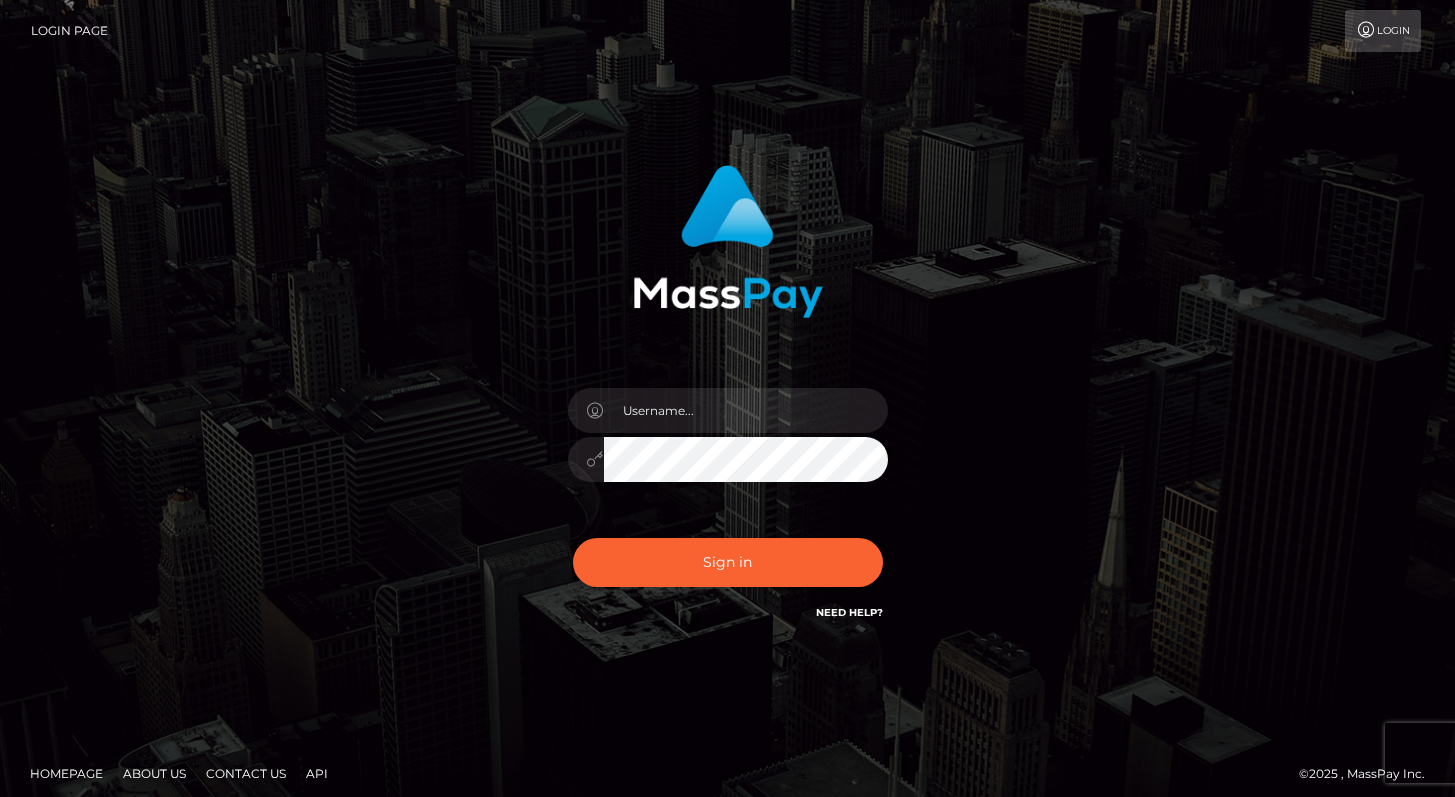 scroll, scrollTop: 0, scrollLeft: 0, axis: both 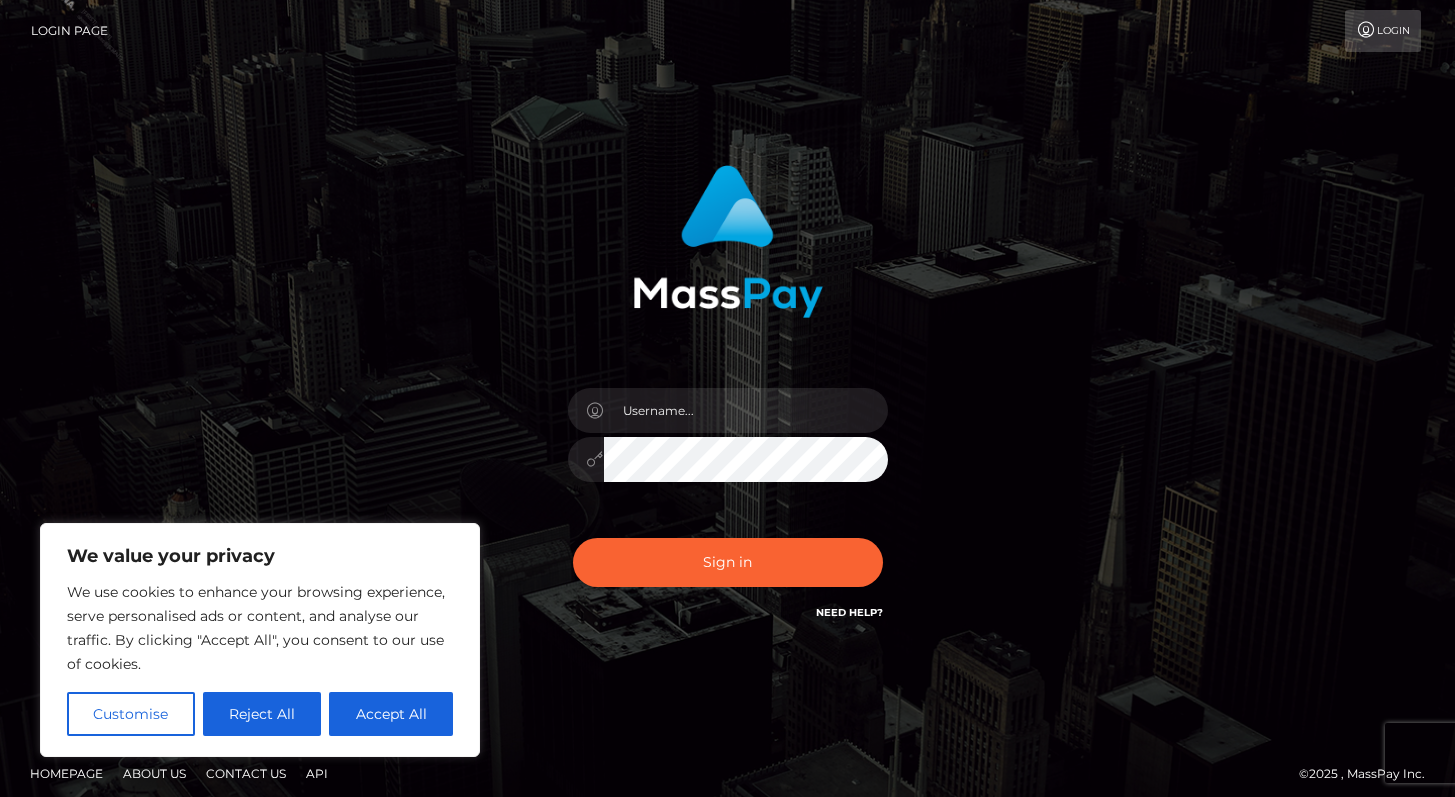 click at bounding box center (728, 449) 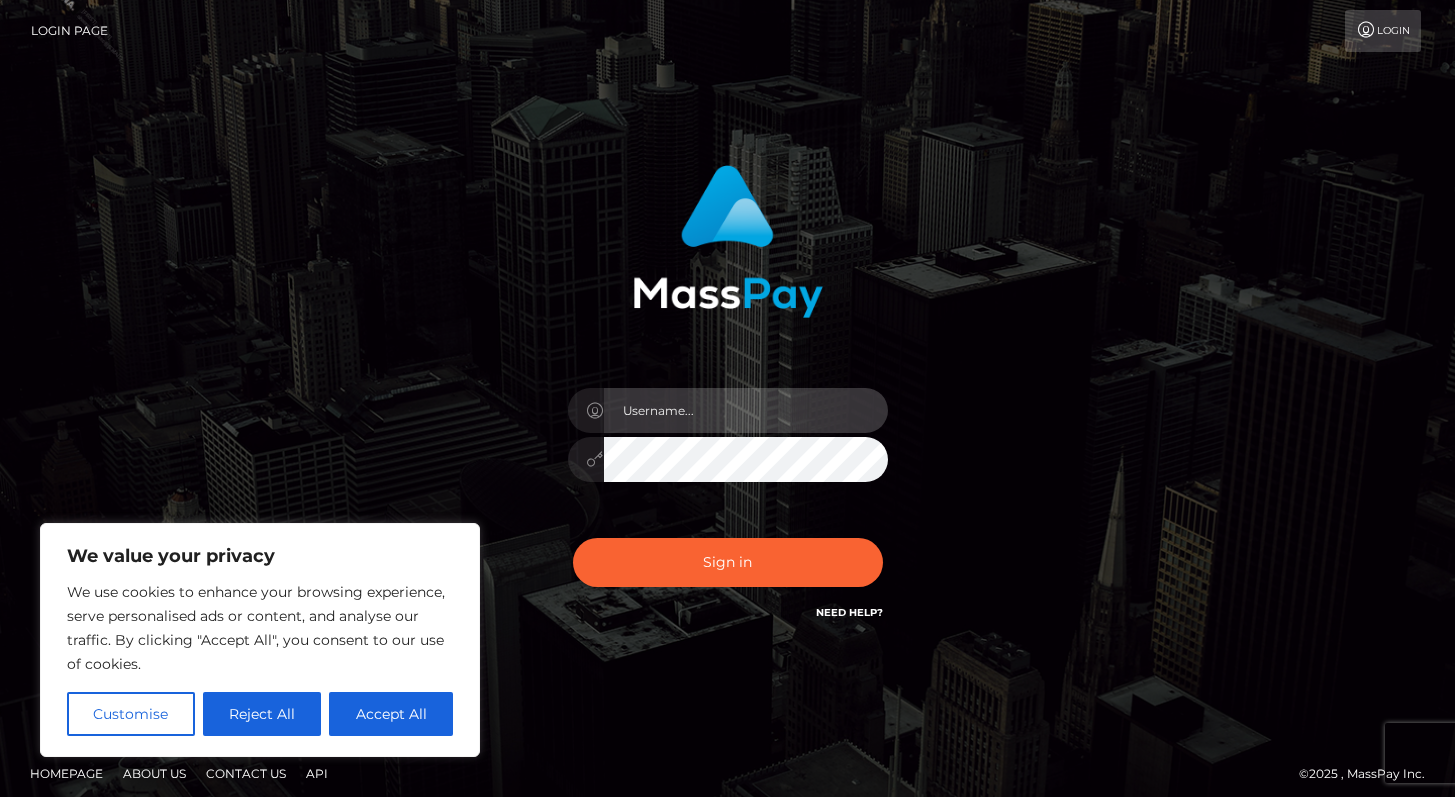 click at bounding box center (746, 410) 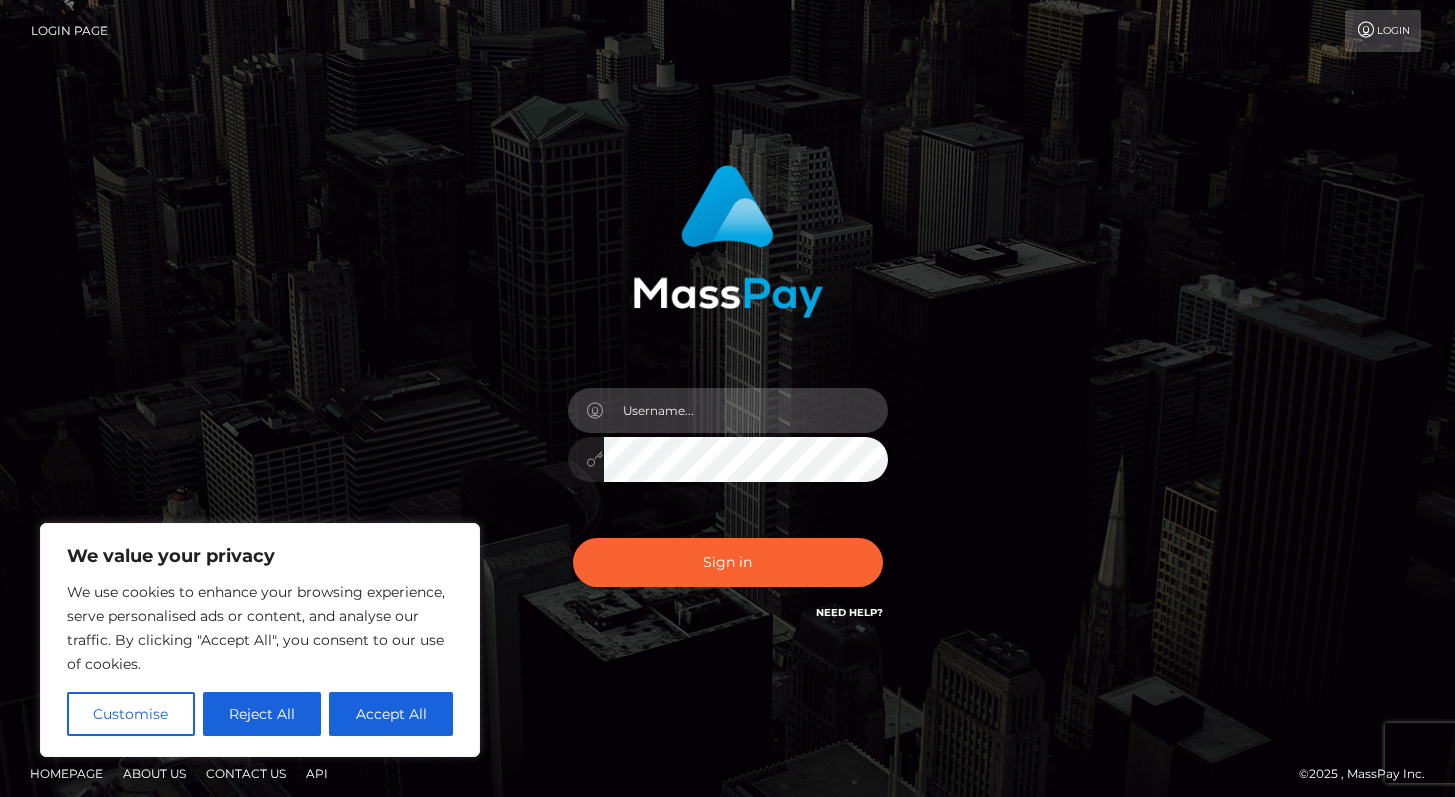 type on "Alweng.megabonanza" 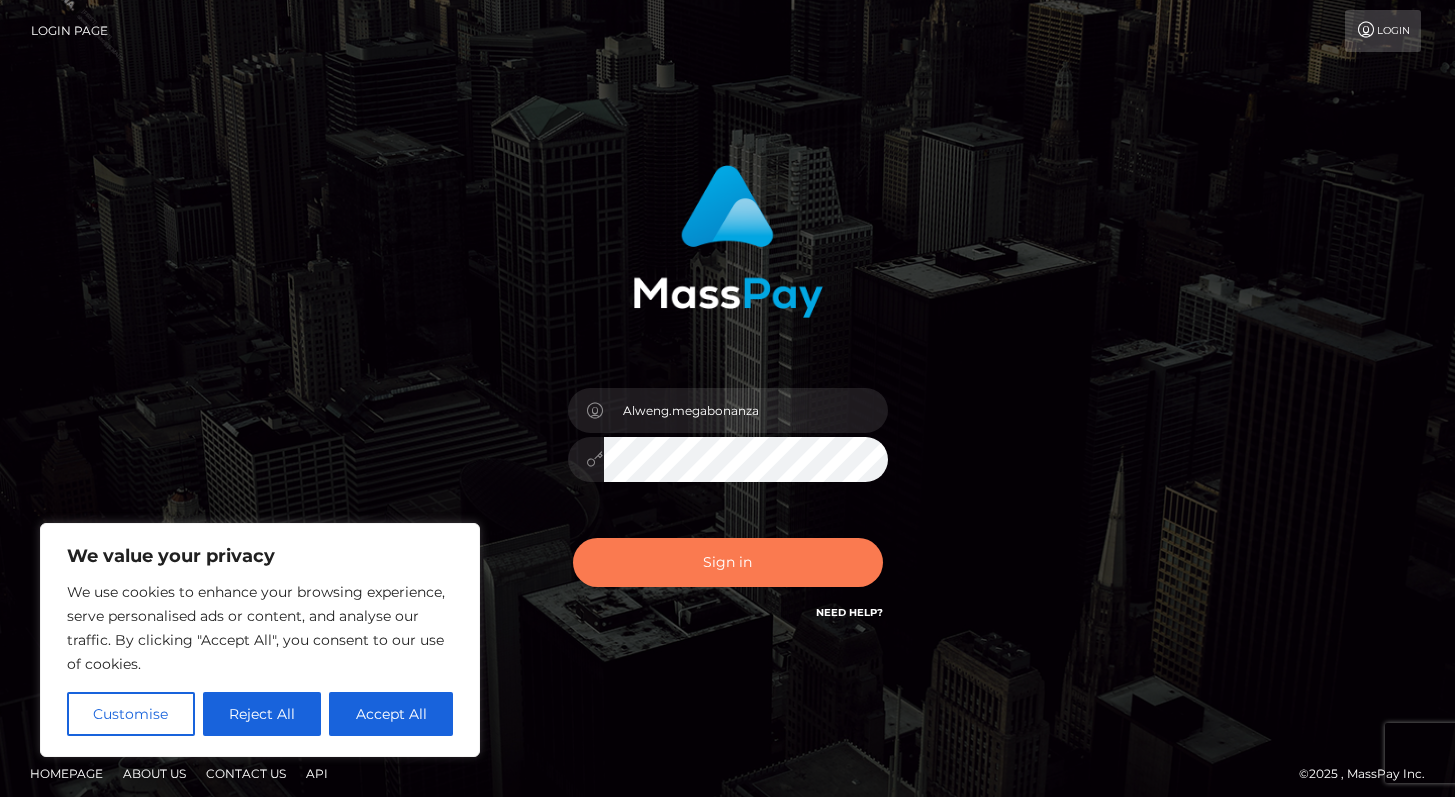 click on "Sign in" at bounding box center (728, 562) 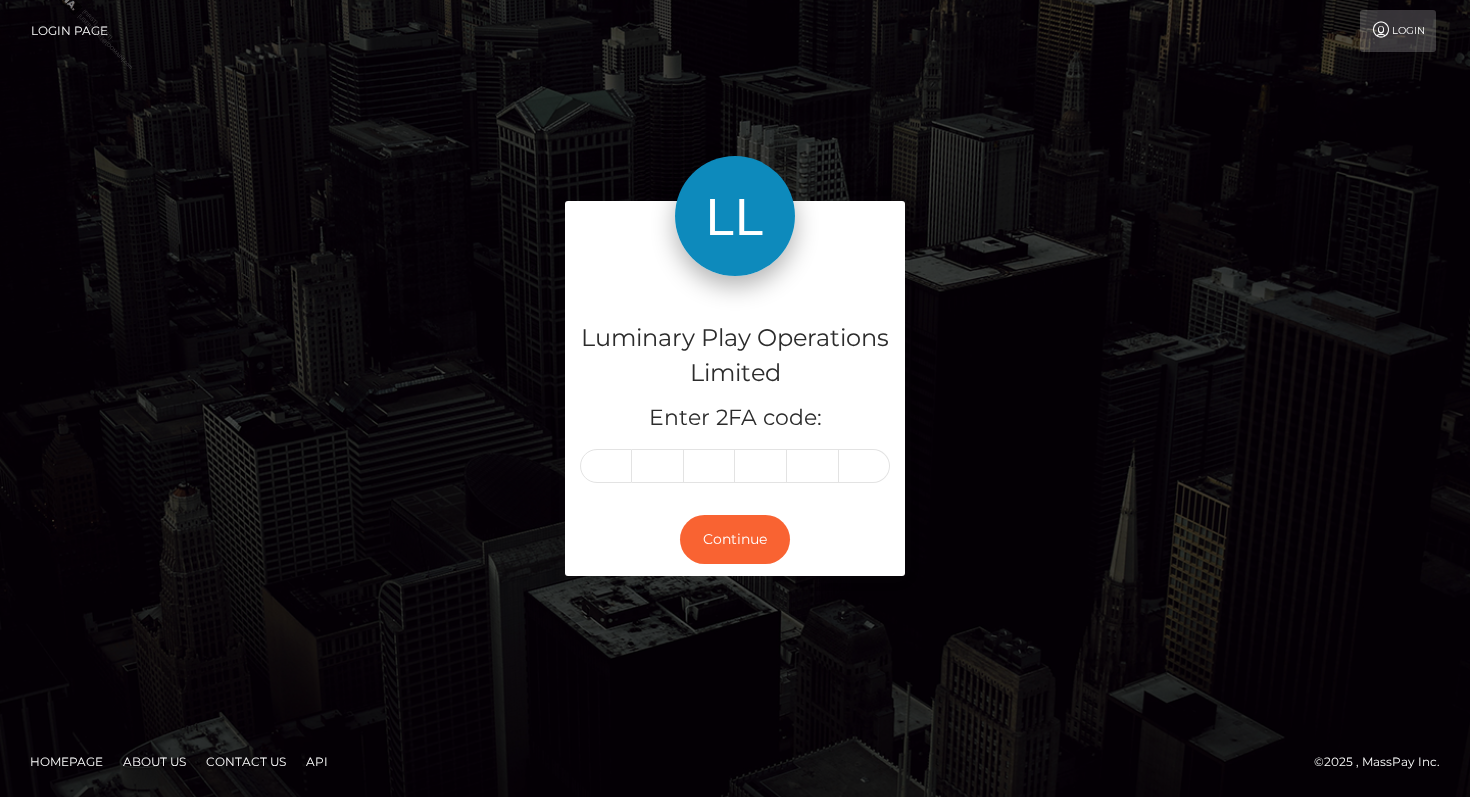 scroll, scrollTop: 0, scrollLeft: 0, axis: both 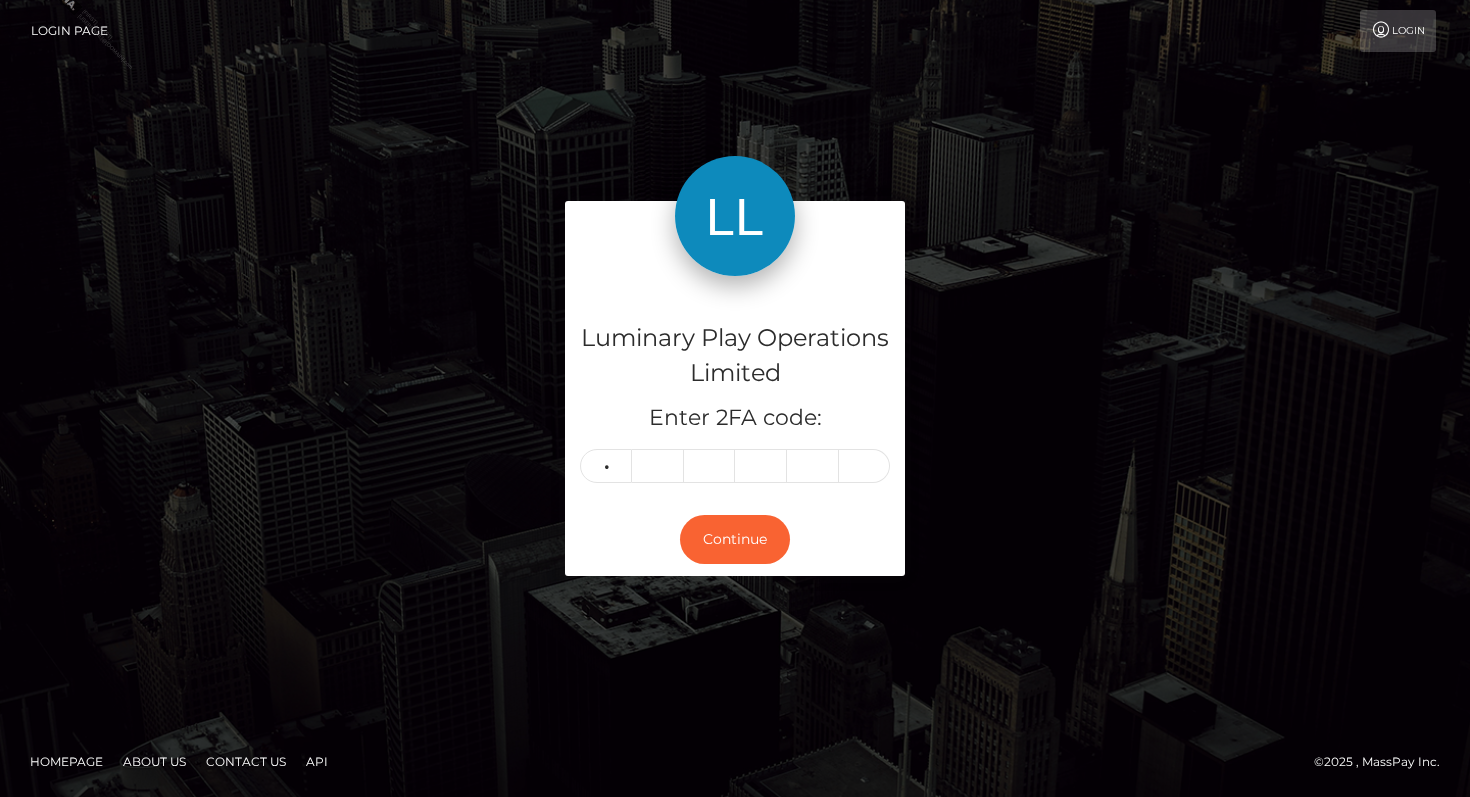 type on "9" 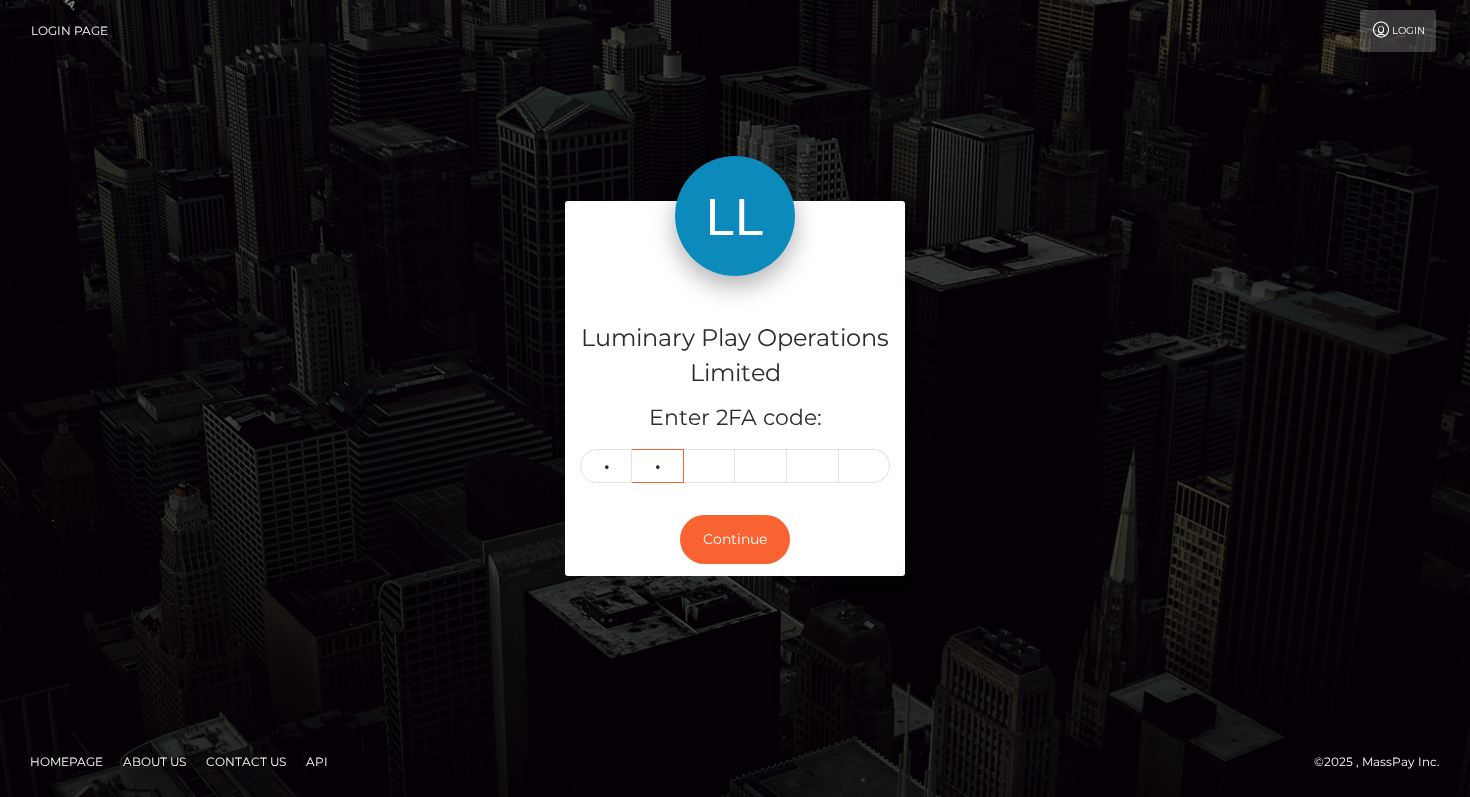 type on "8" 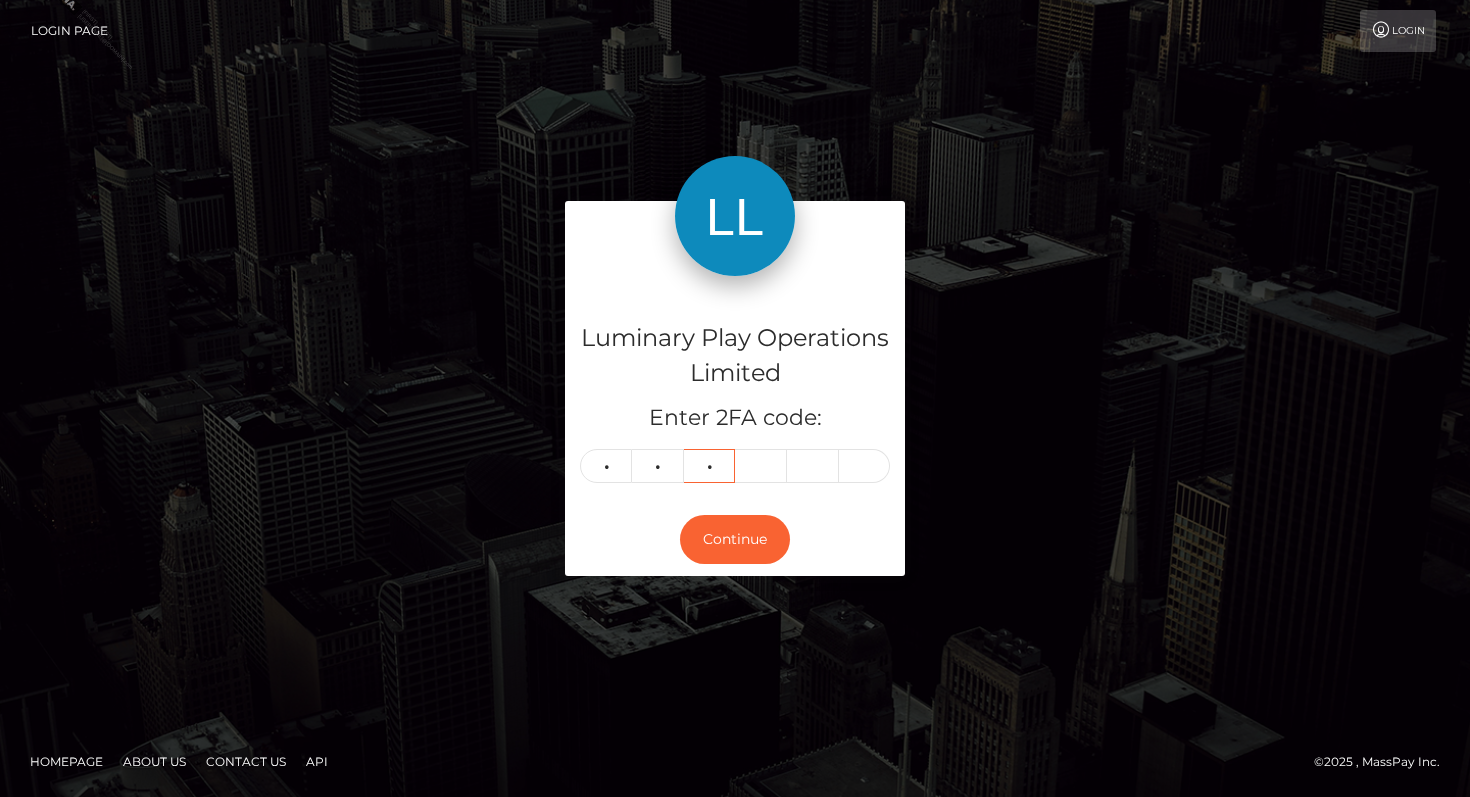 type on "5" 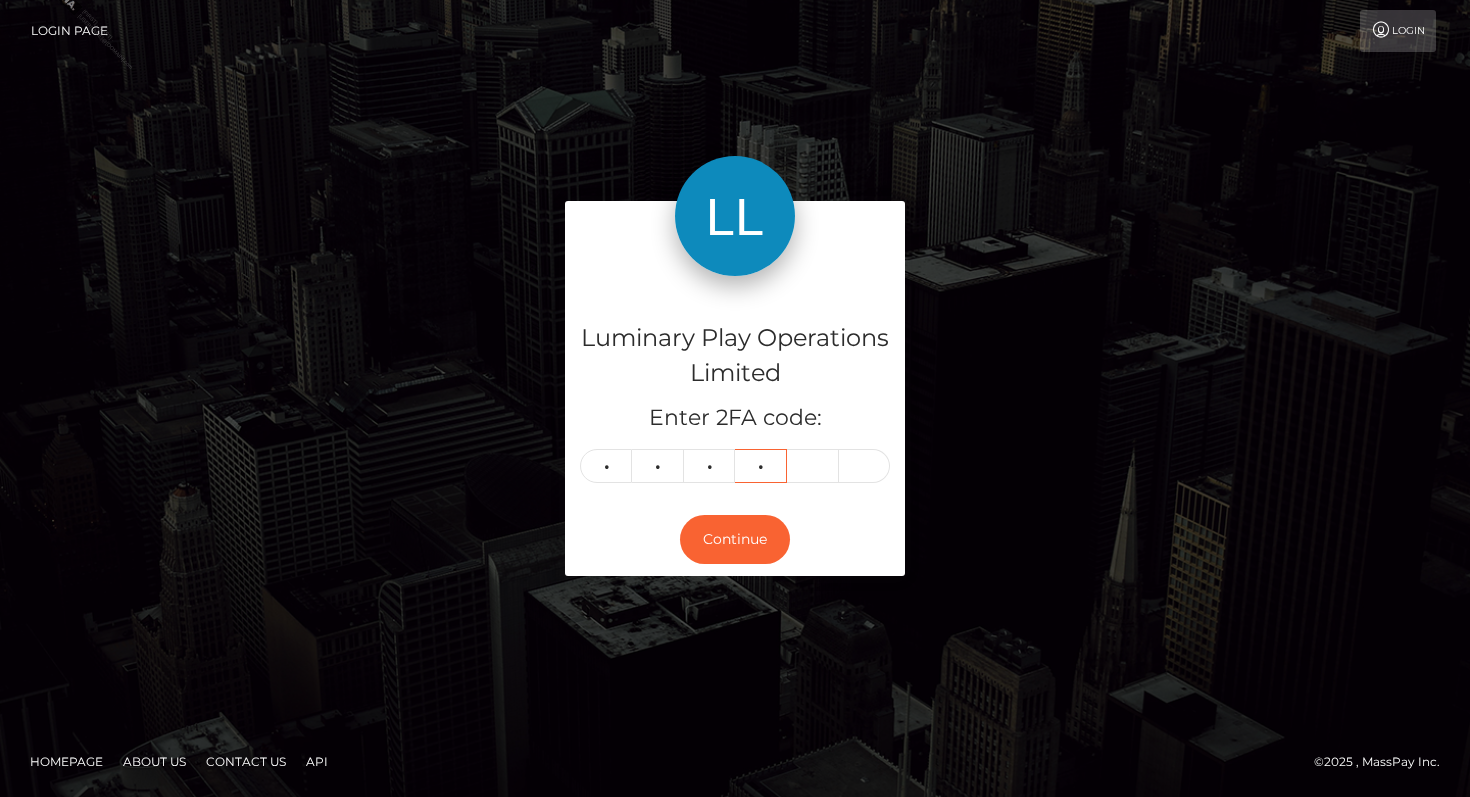 type on "5" 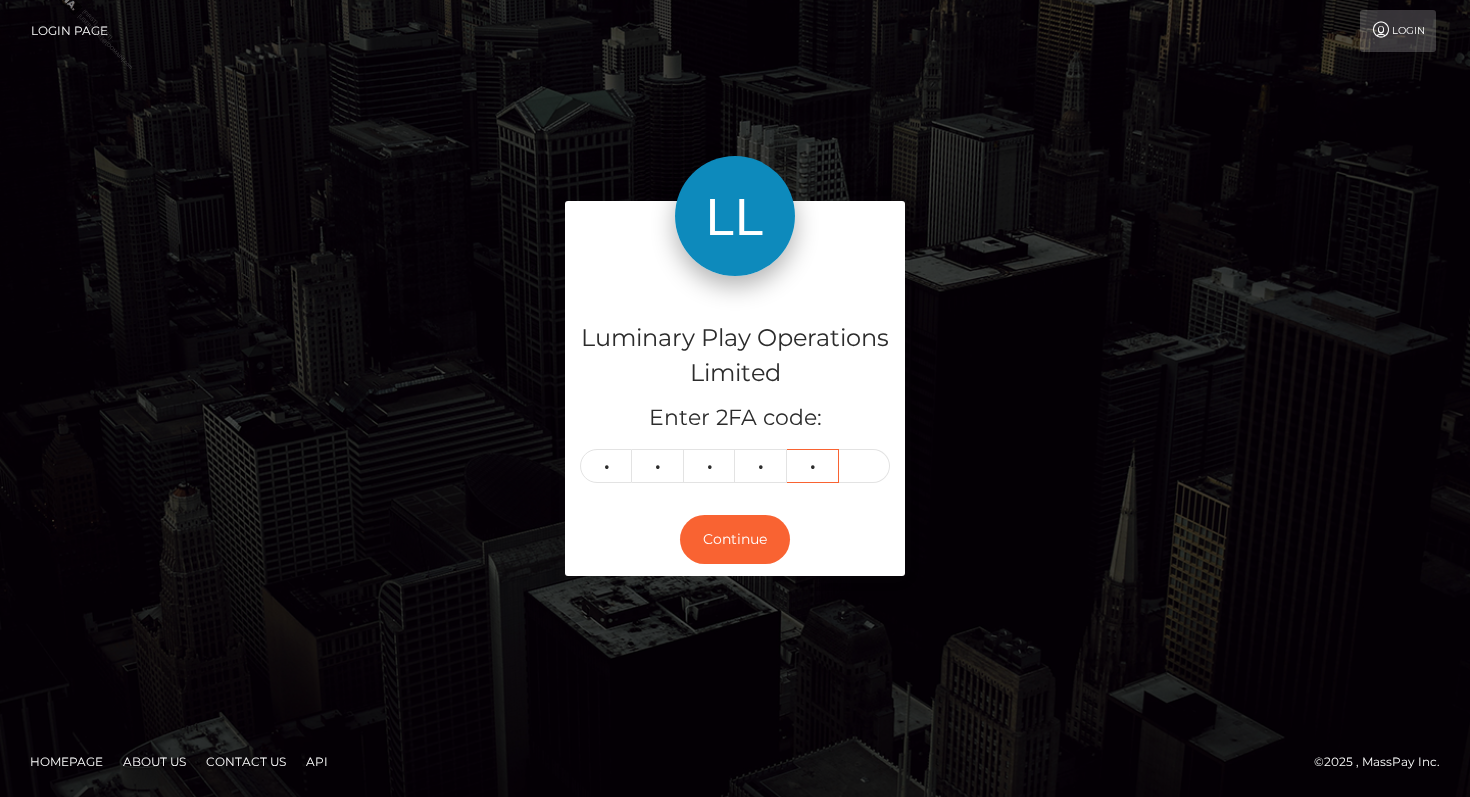 type on "0" 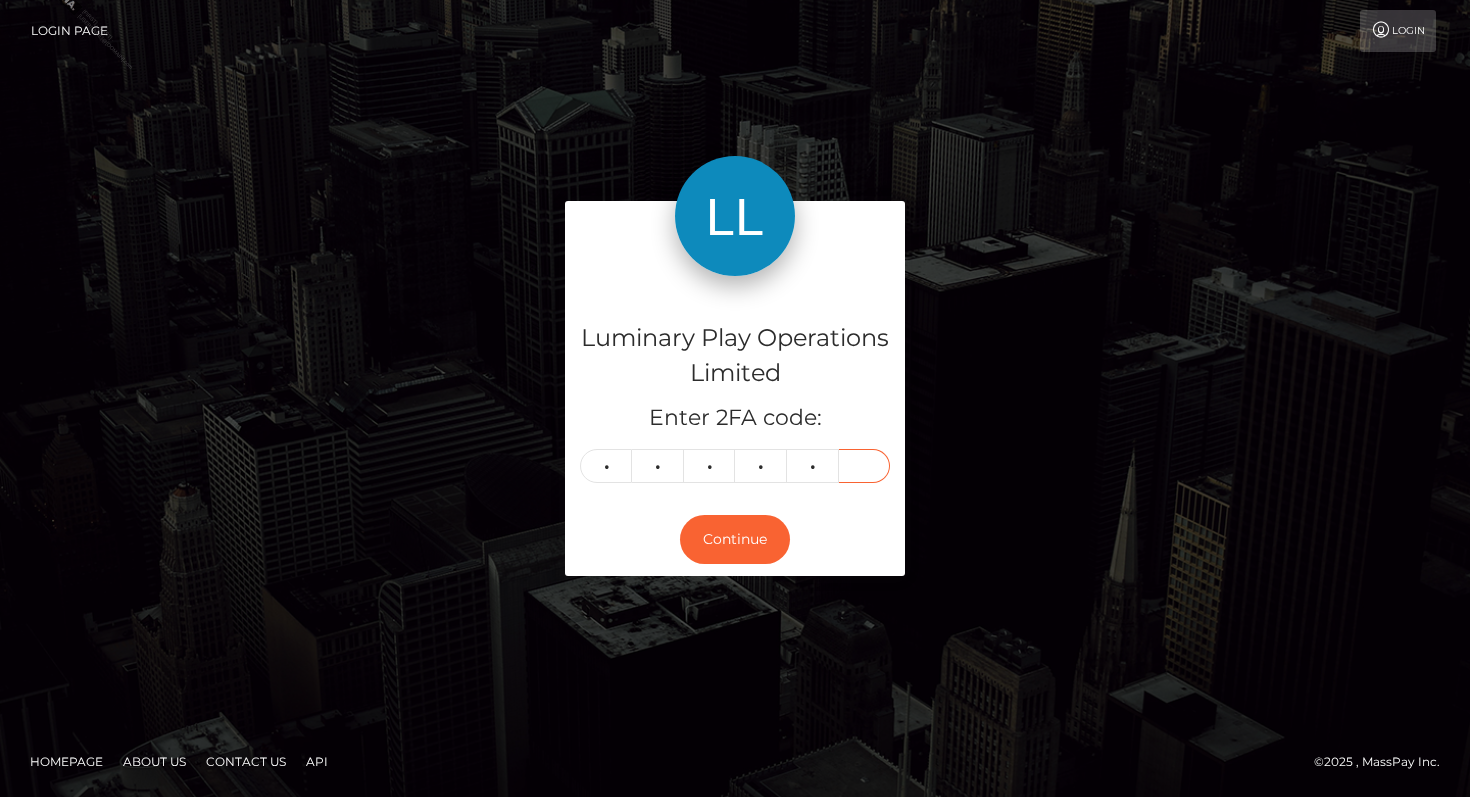 type on "8" 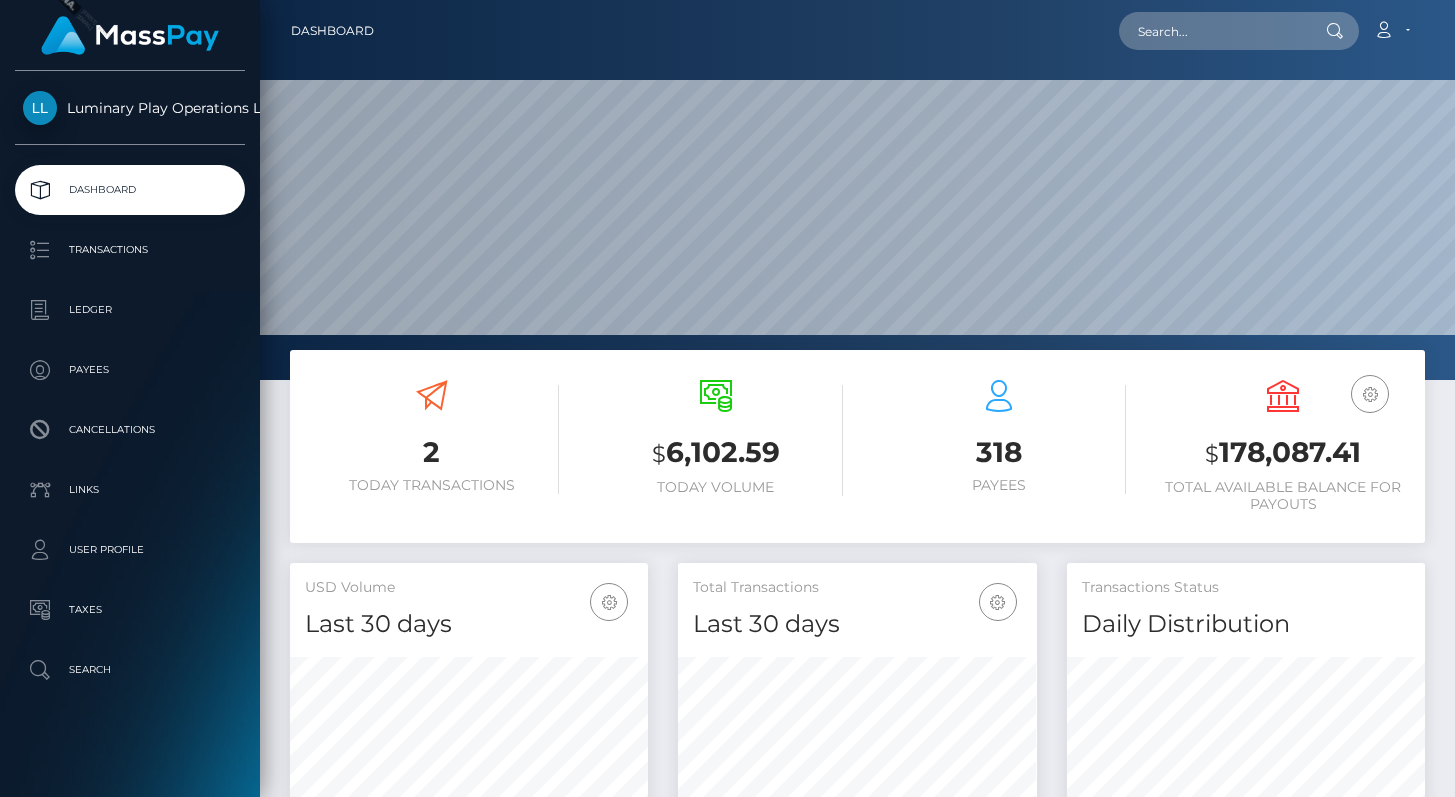 scroll, scrollTop: 0, scrollLeft: 0, axis: both 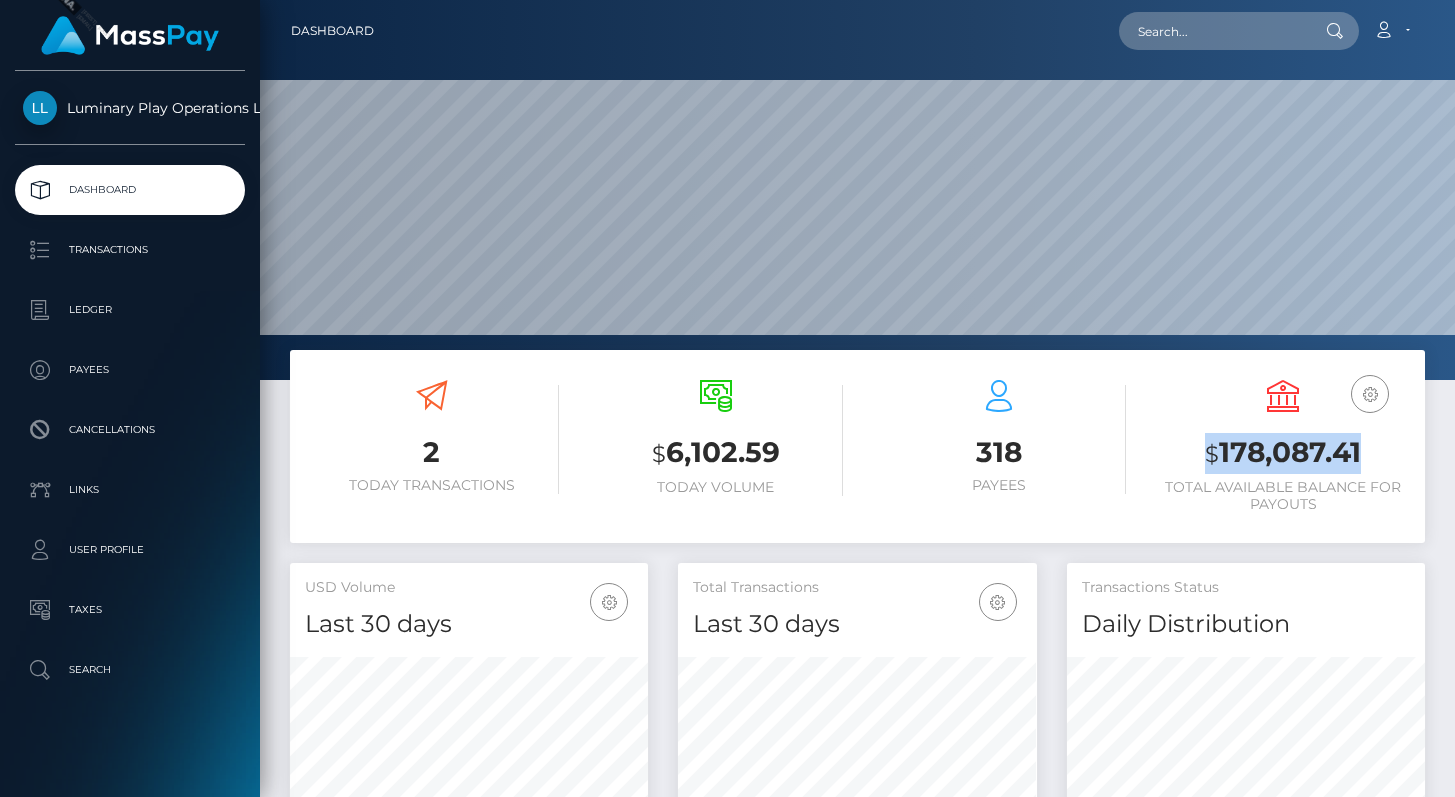 drag, startPoint x: 1204, startPoint y: 455, endPoint x: 1387, endPoint y: 457, distance: 183.01093 